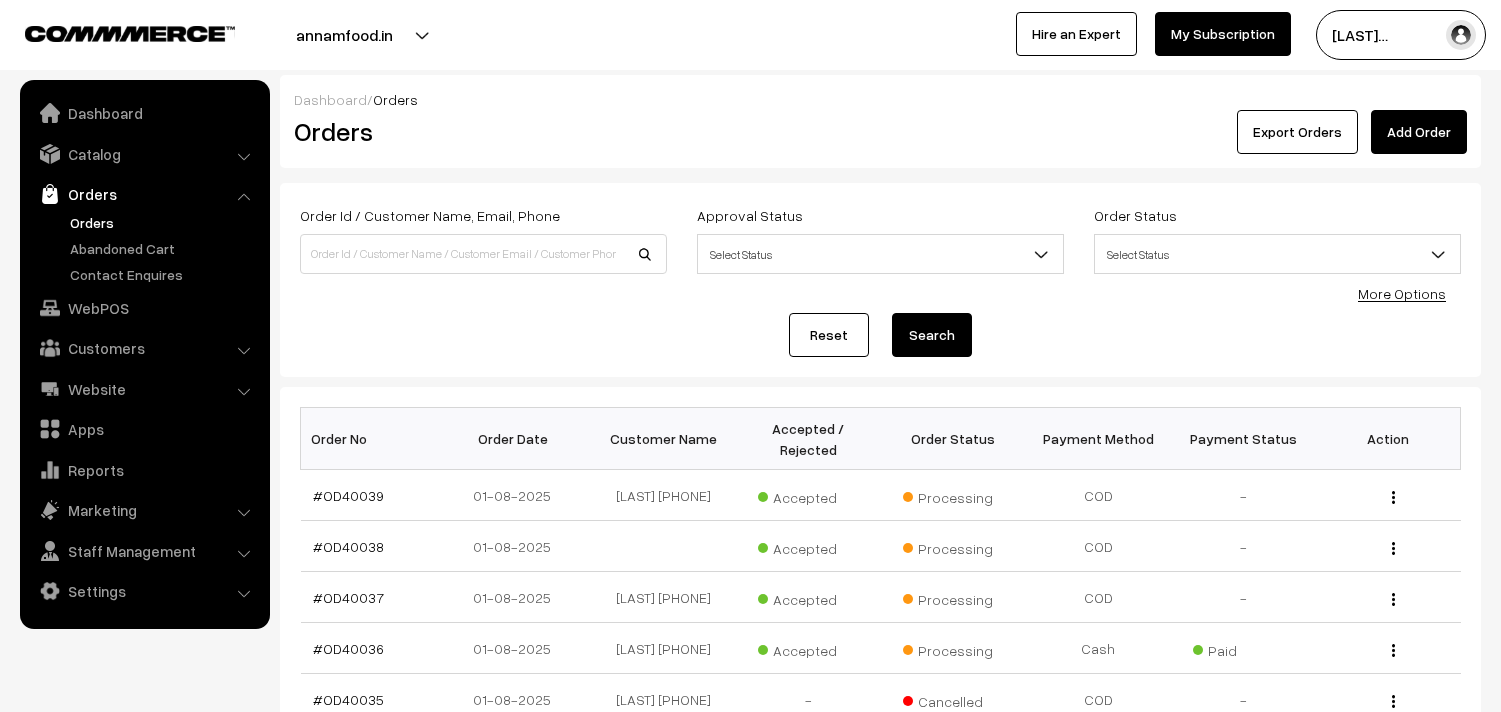 scroll, scrollTop: 0, scrollLeft: 0, axis: both 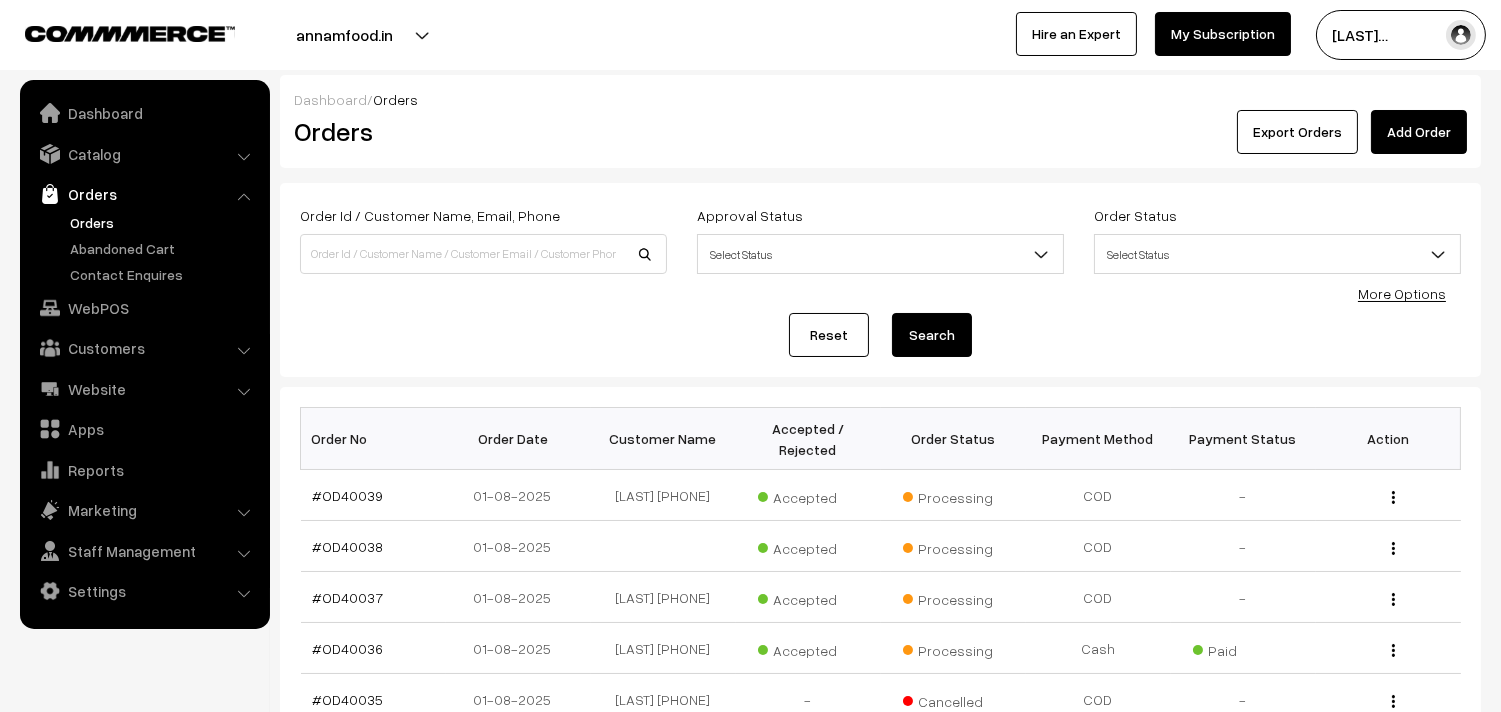 click on "WebPOS" at bounding box center [144, 308] 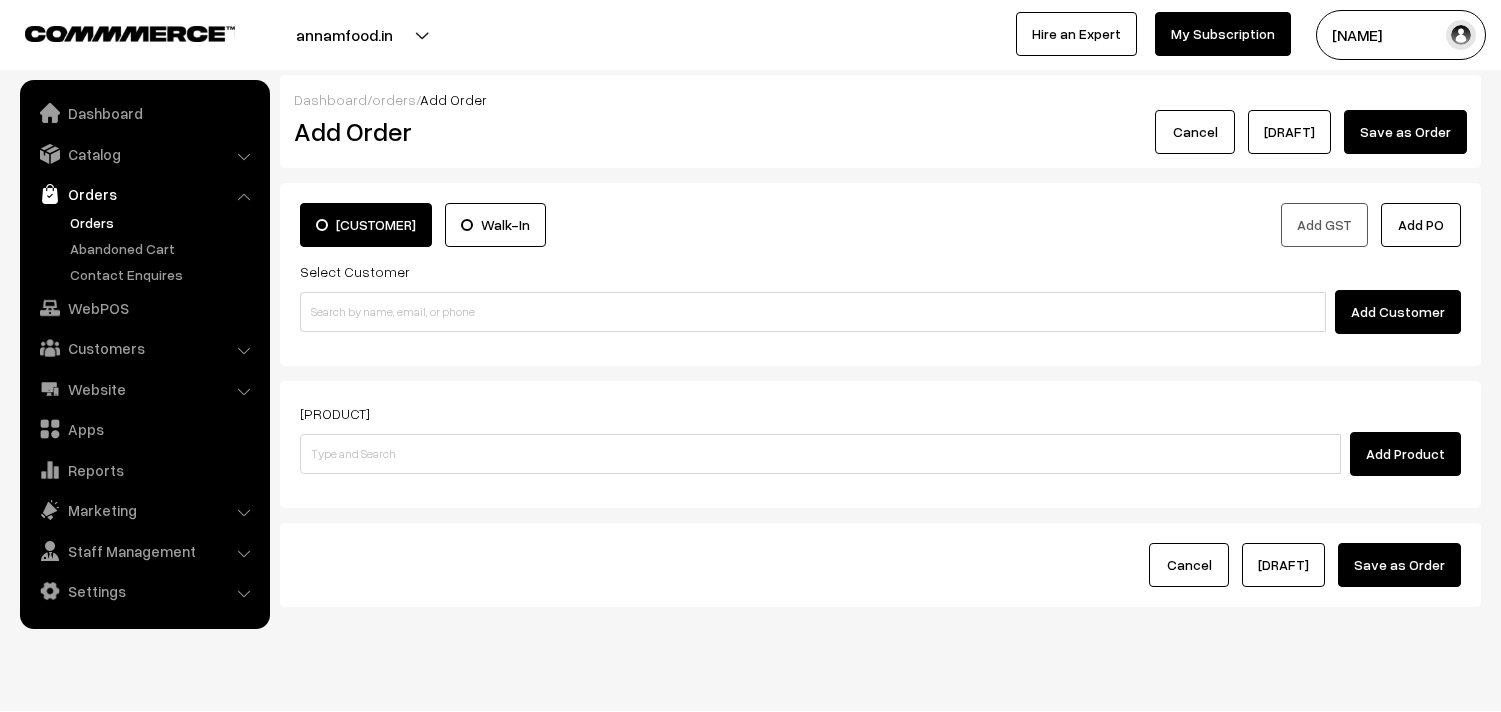scroll, scrollTop: 0, scrollLeft: 0, axis: both 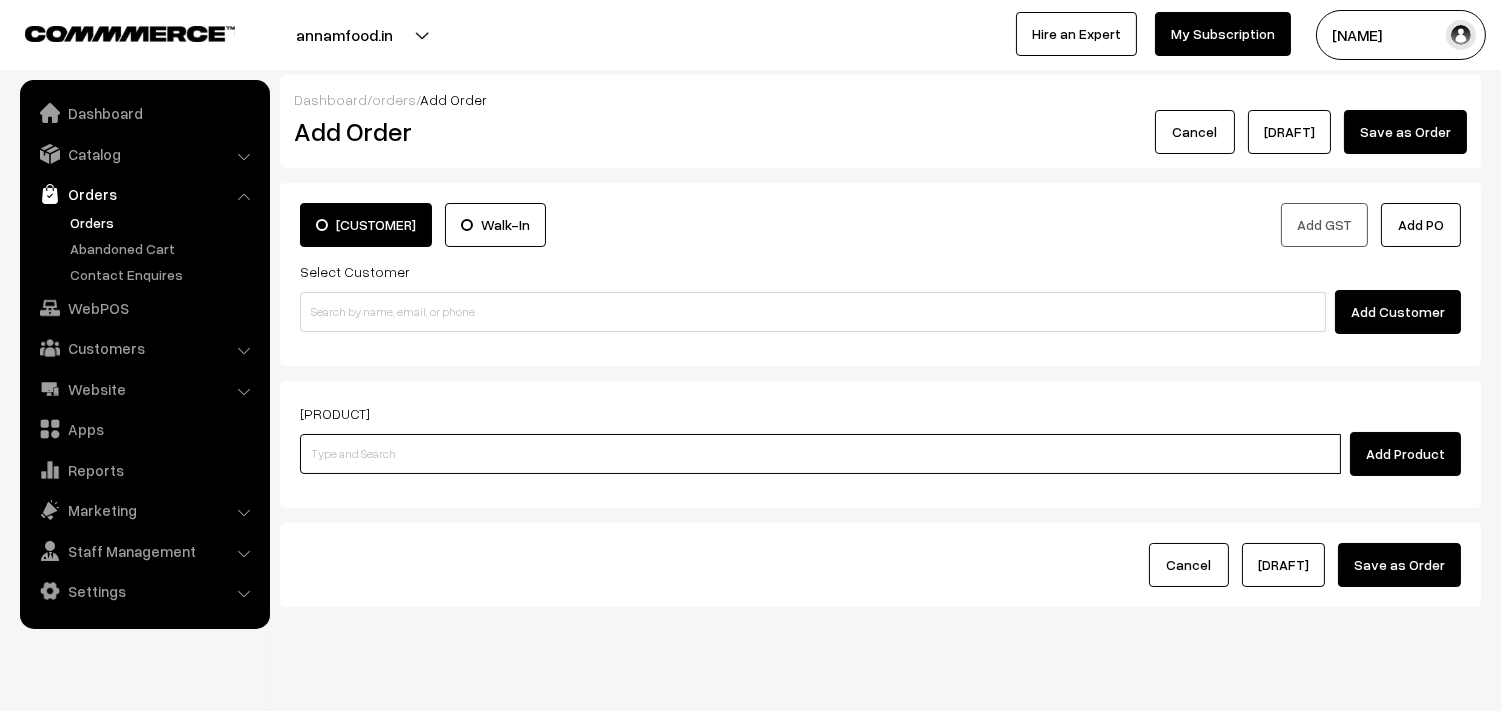 click at bounding box center [820, 454] 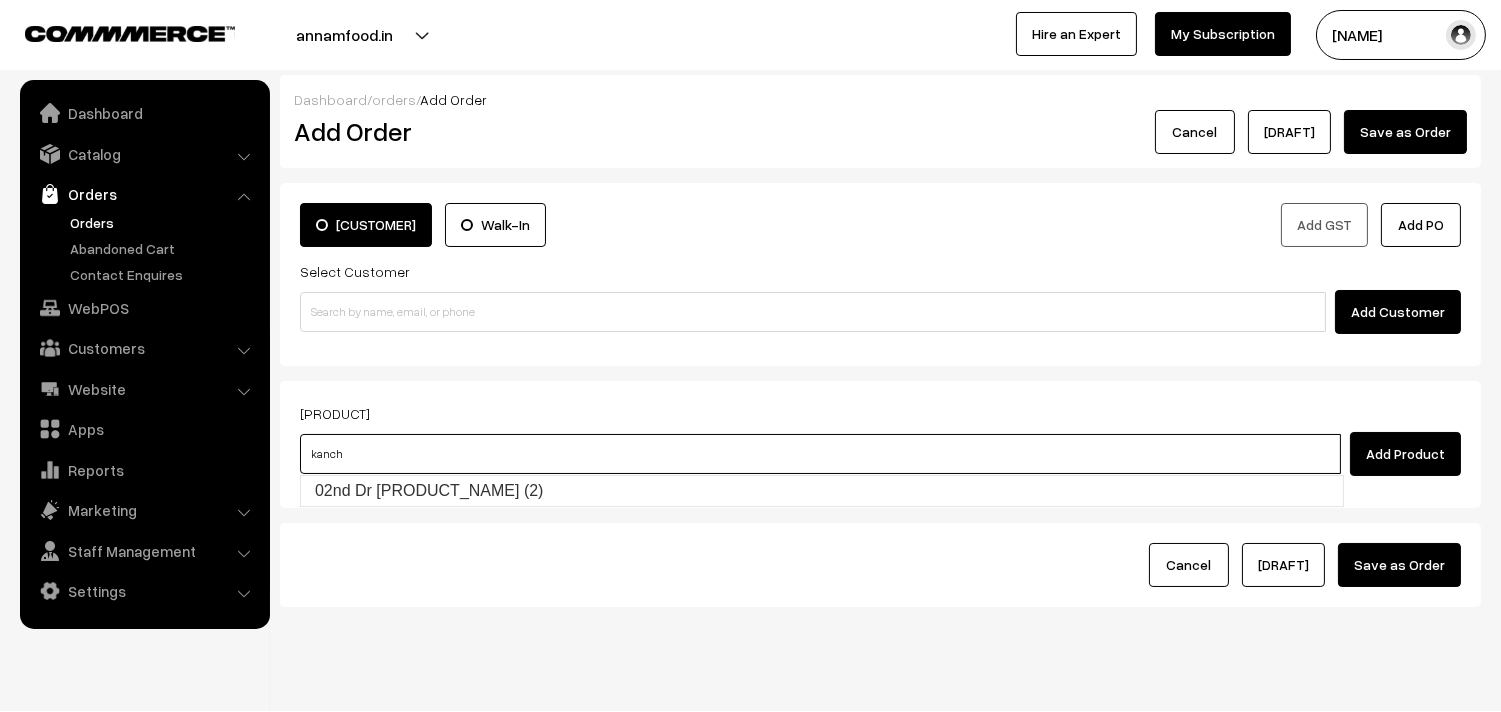 type on "kanch" 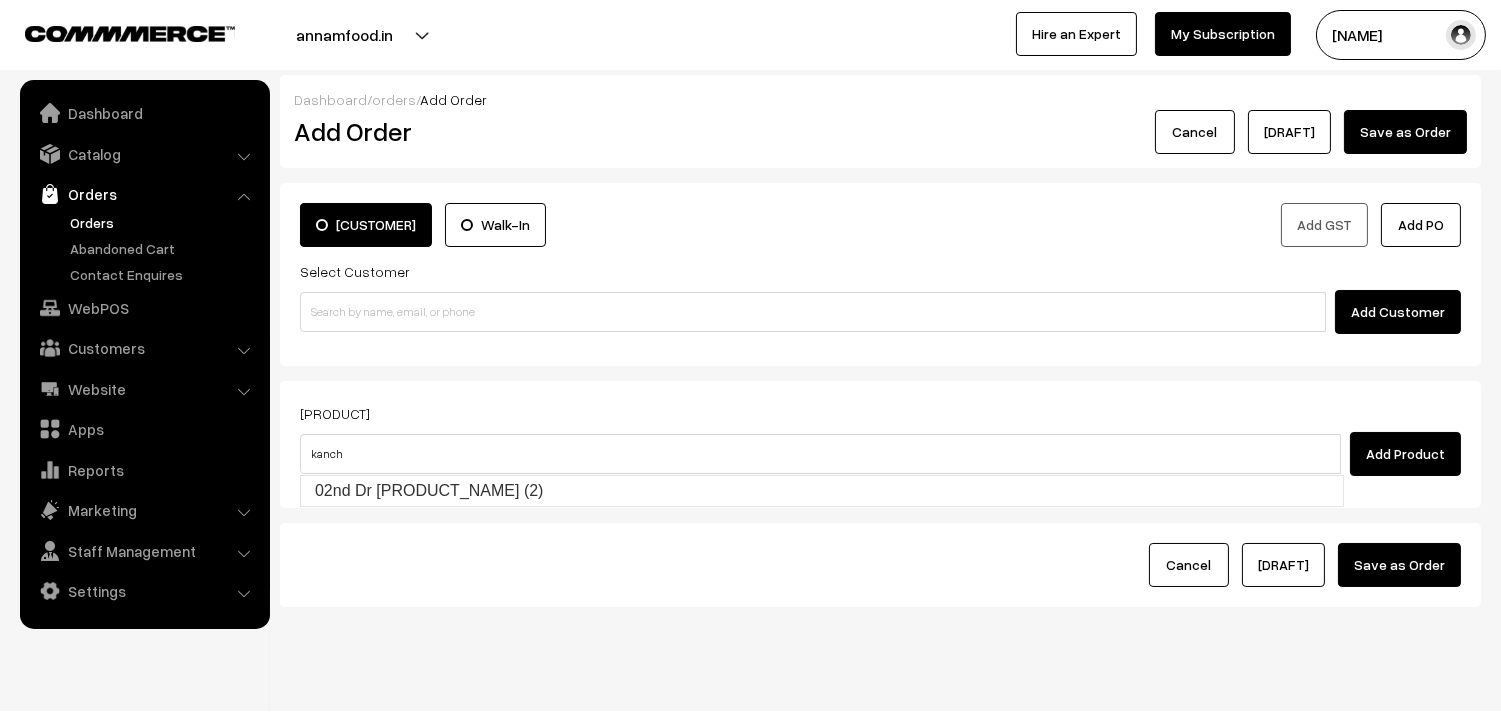 type 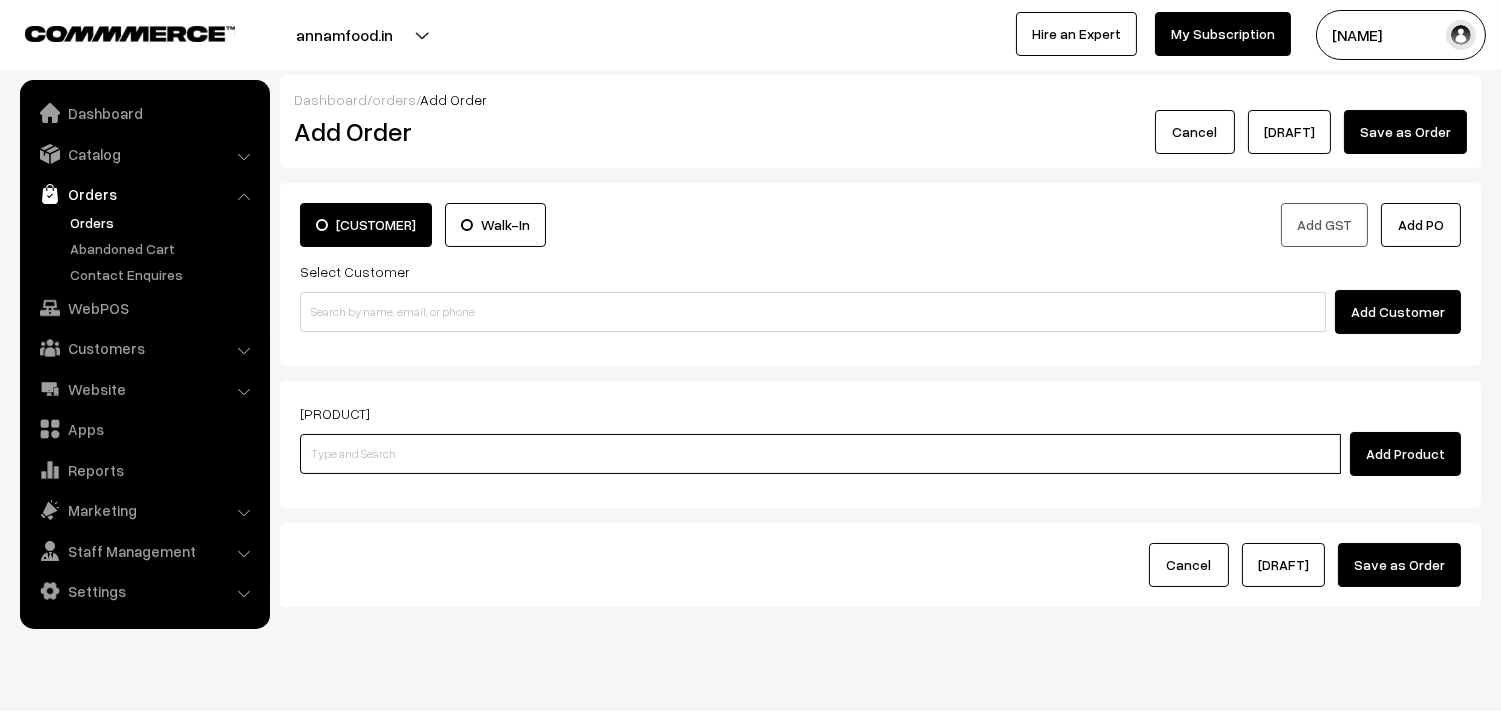 click at bounding box center (820, 454) 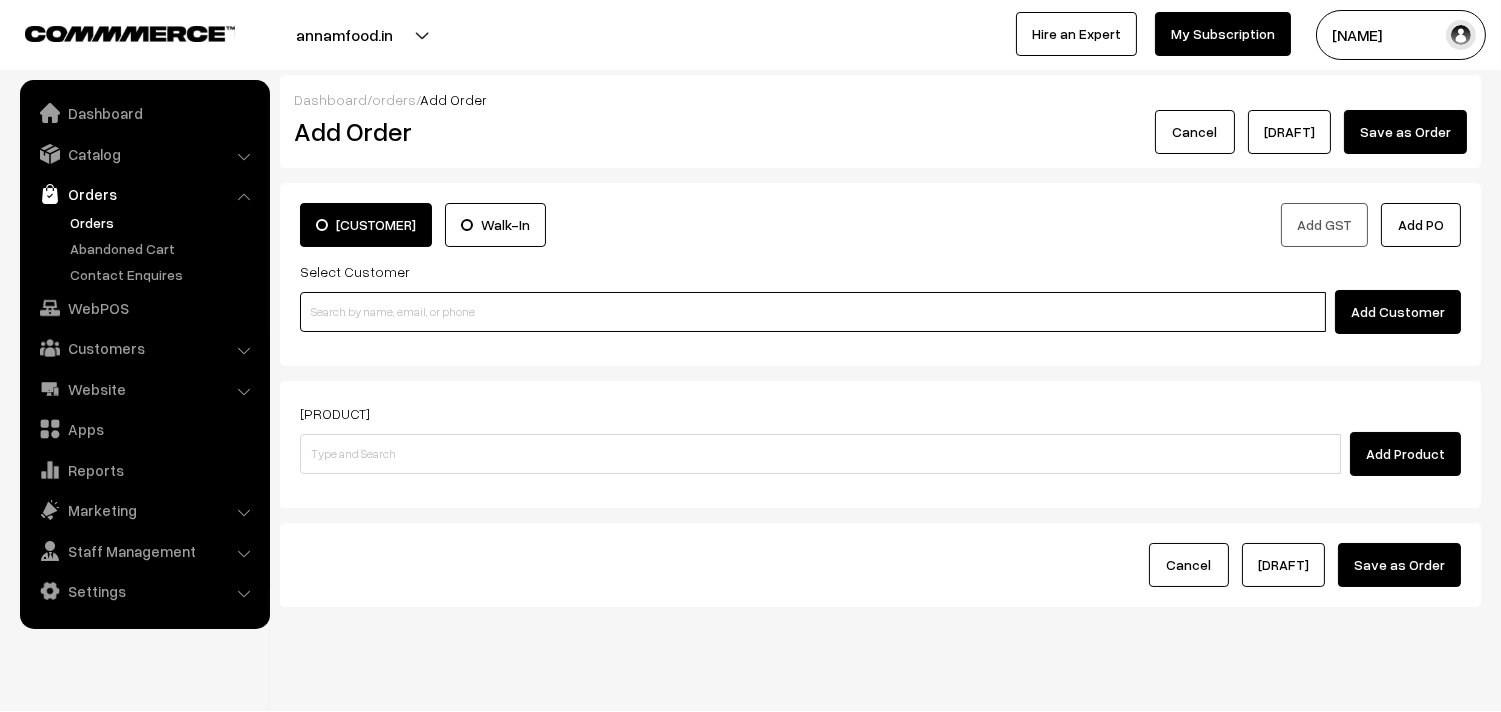 click at bounding box center [813, 312] 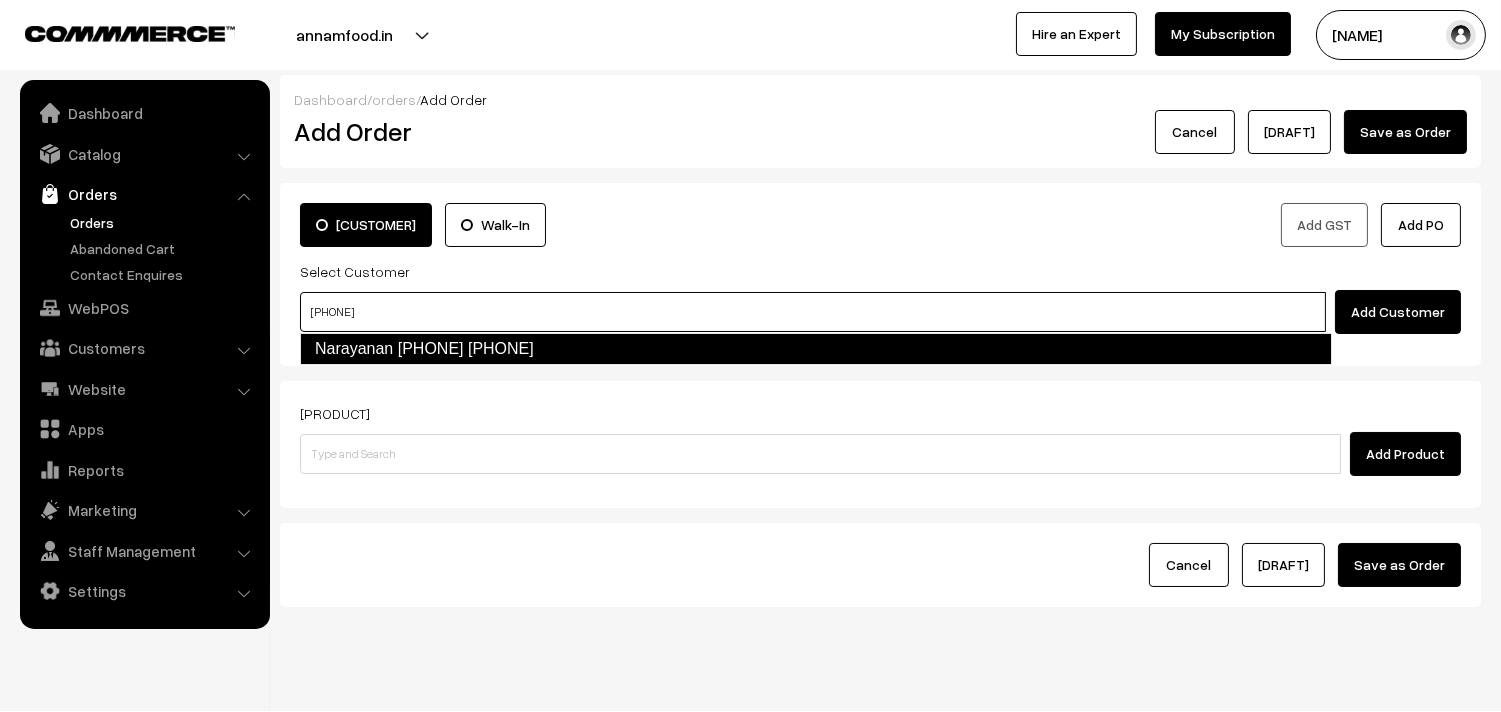 click on "Narayanan  99307 64724  [9930764724]" at bounding box center [816, 349] 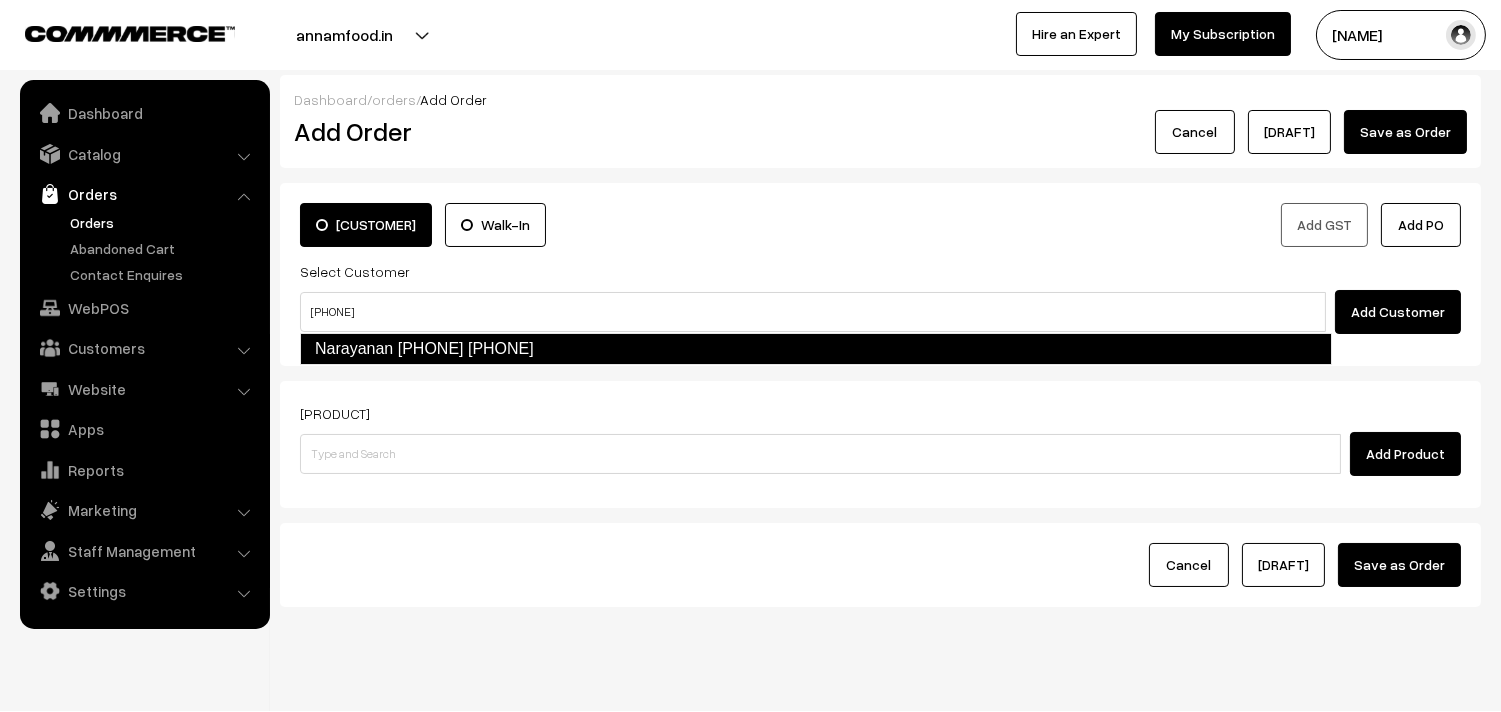 type 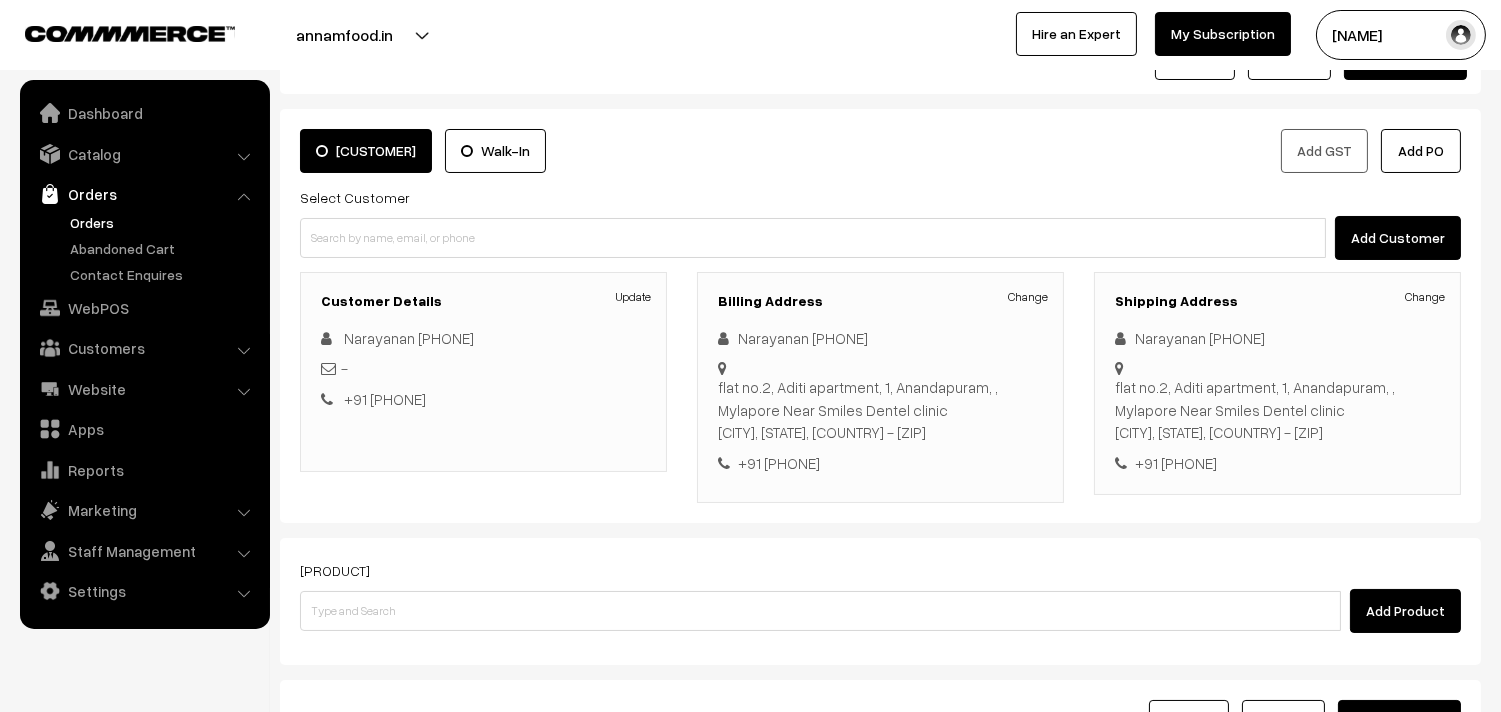 scroll, scrollTop: 111, scrollLeft: 0, axis: vertical 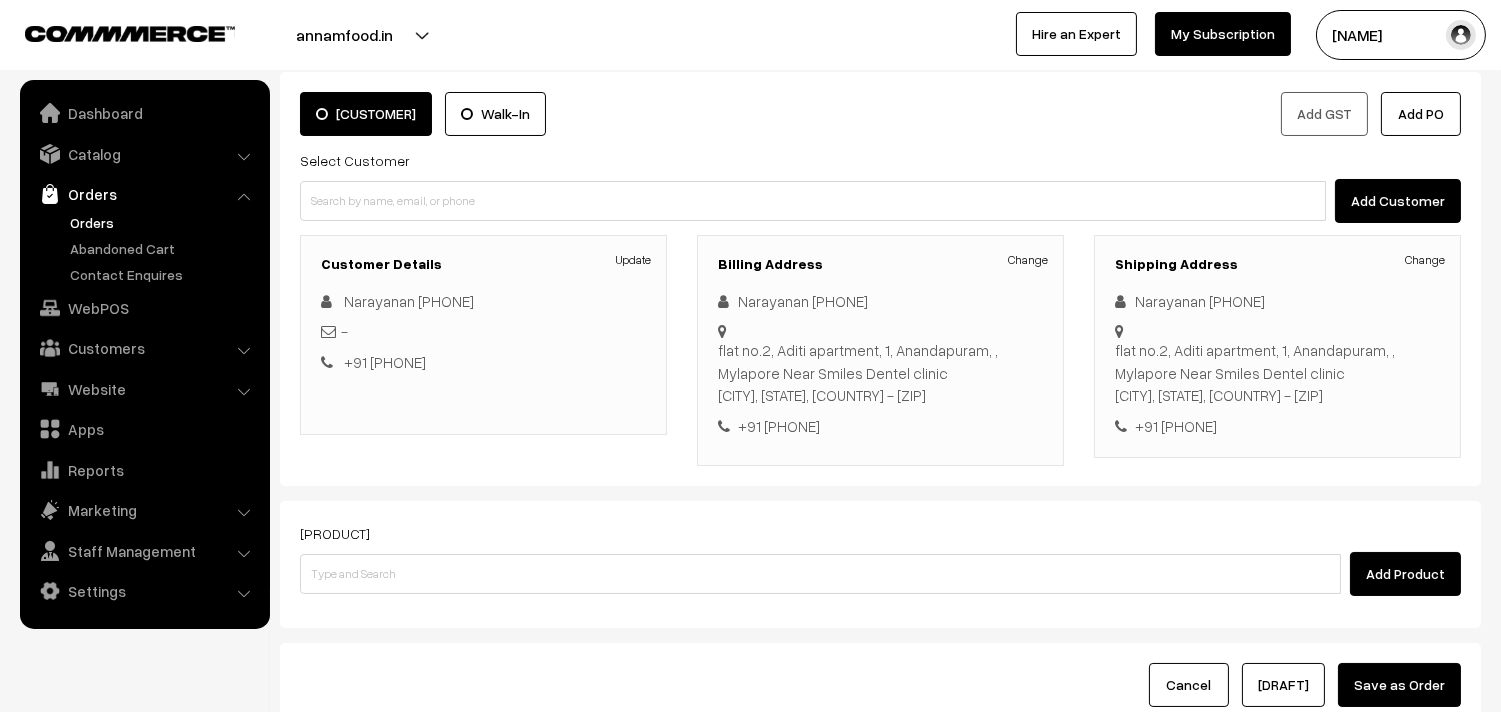 click on "Orders" at bounding box center [164, 222] 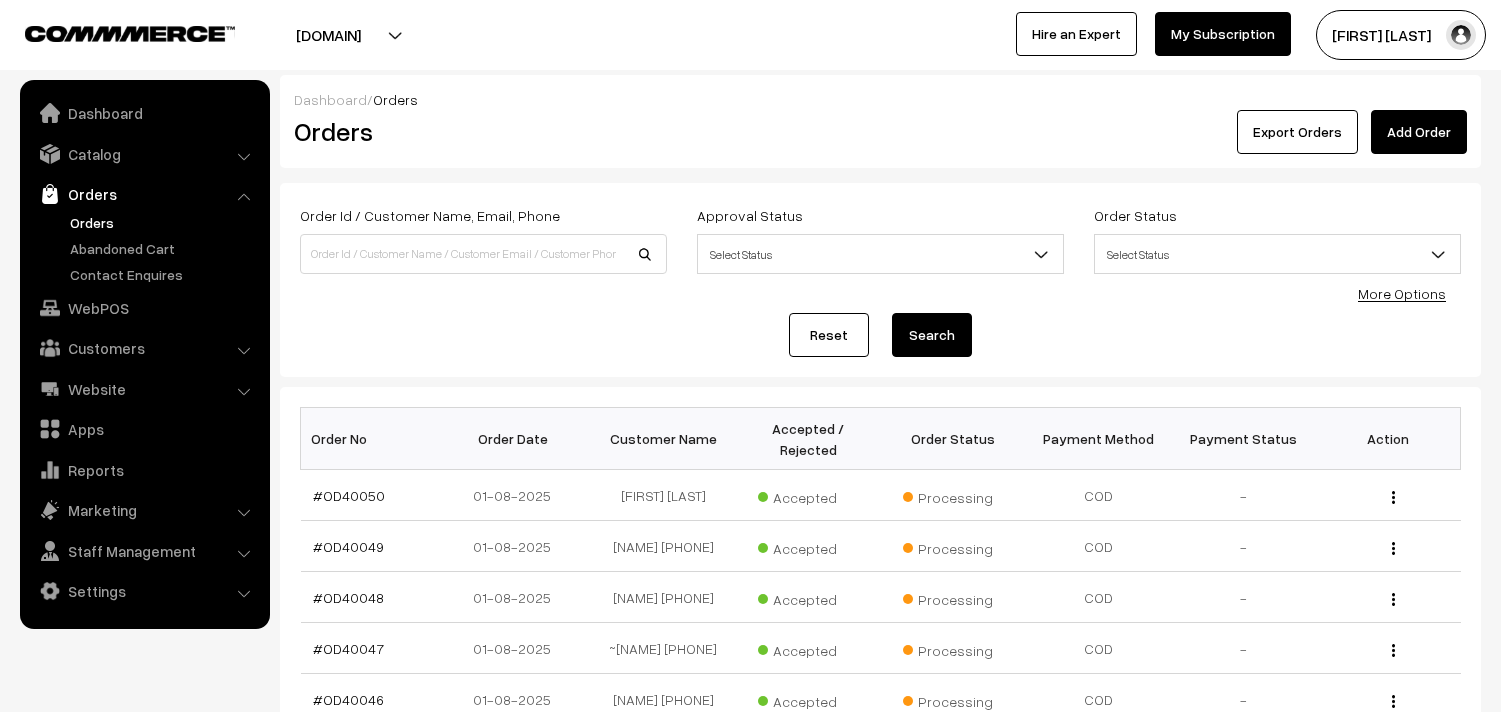 scroll, scrollTop: 0, scrollLeft: 0, axis: both 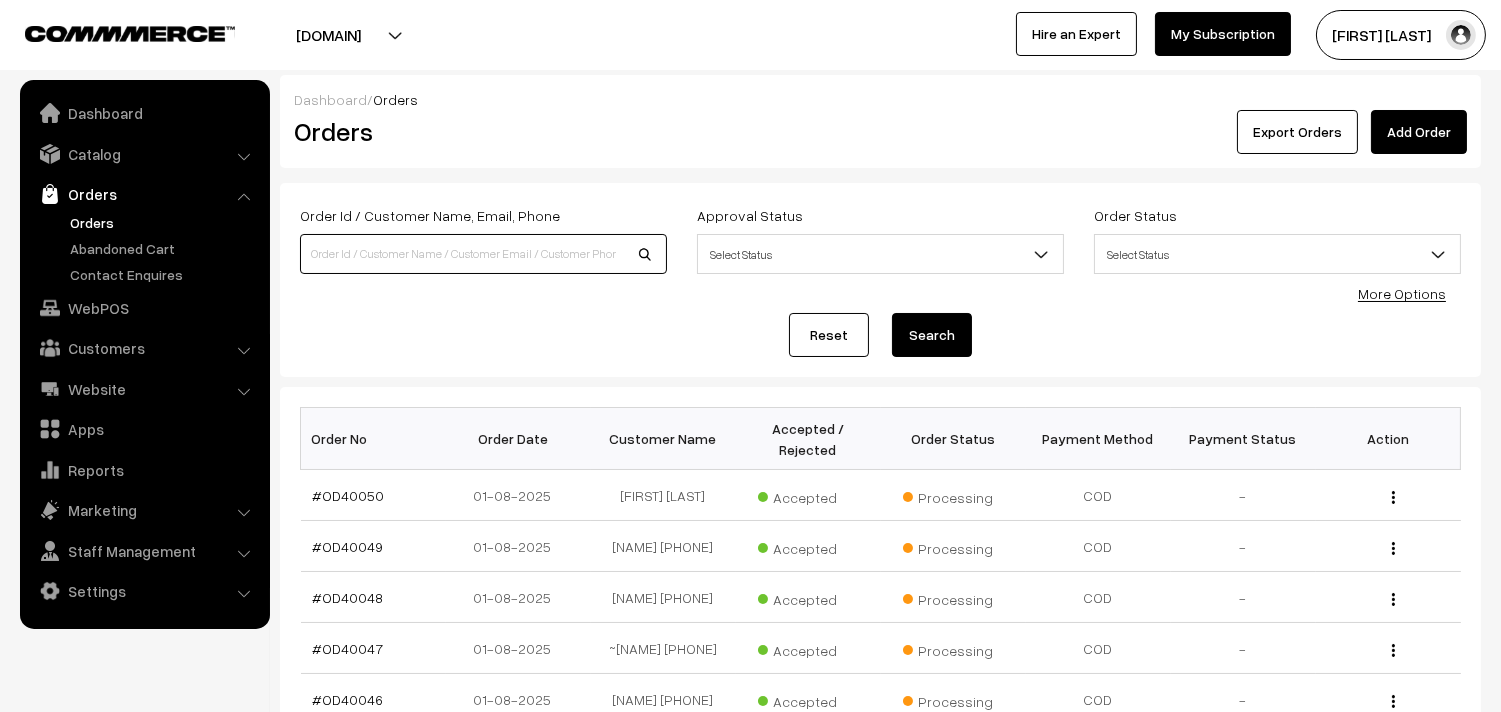 click at bounding box center [483, 254] 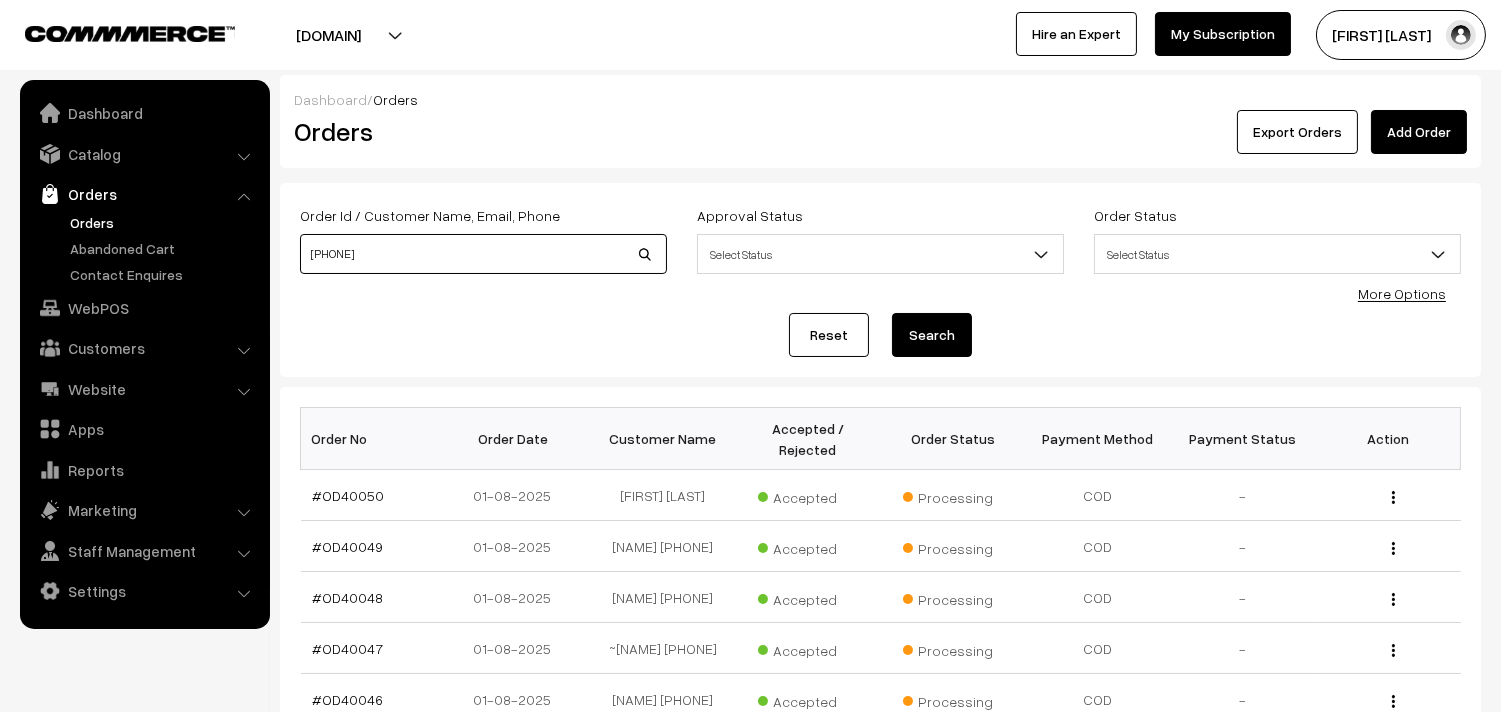 type on "994098899" 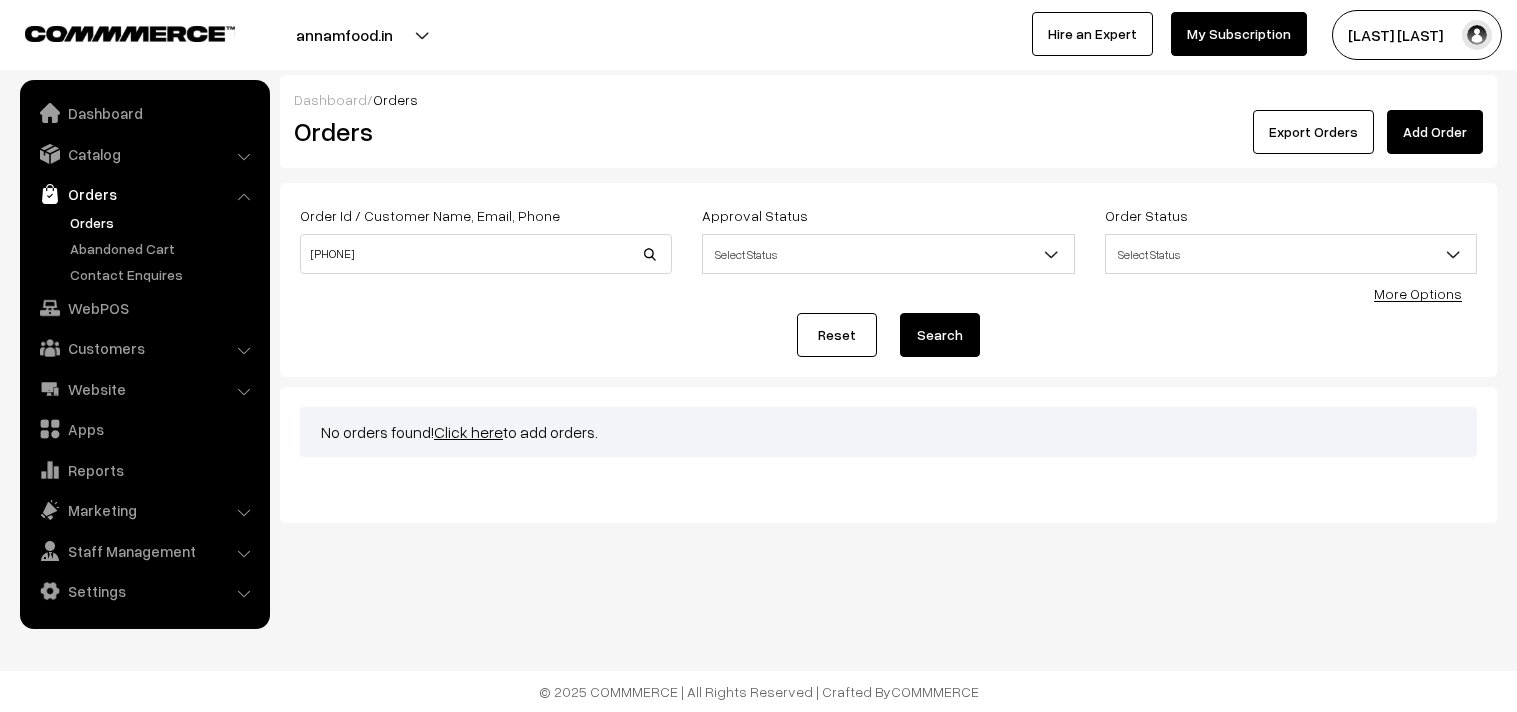 scroll, scrollTop: 0, scrollLeft: 0, axis: both 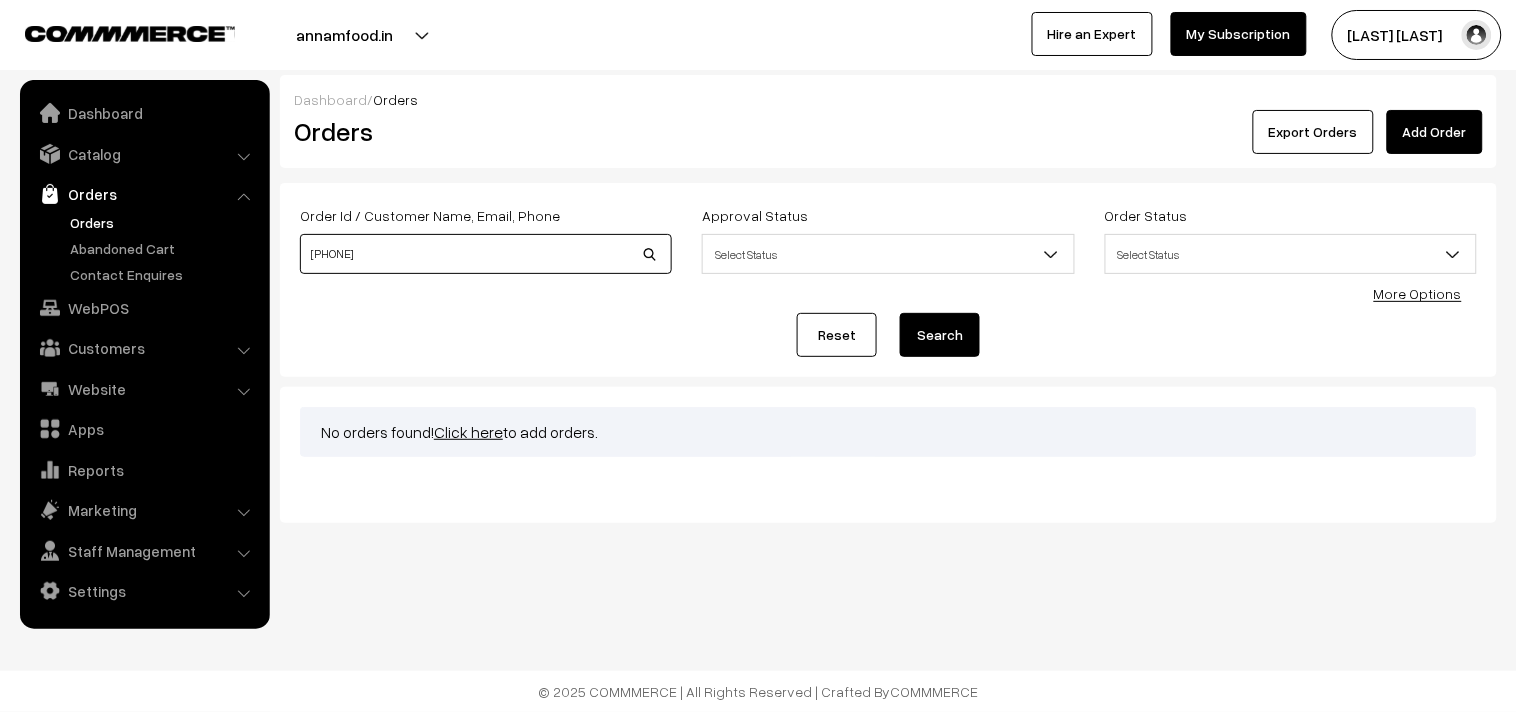 drag, startPoint x: 400, startPoint y: 258, endPoint x: 0, endPoint y: 215, distance: 402.3046 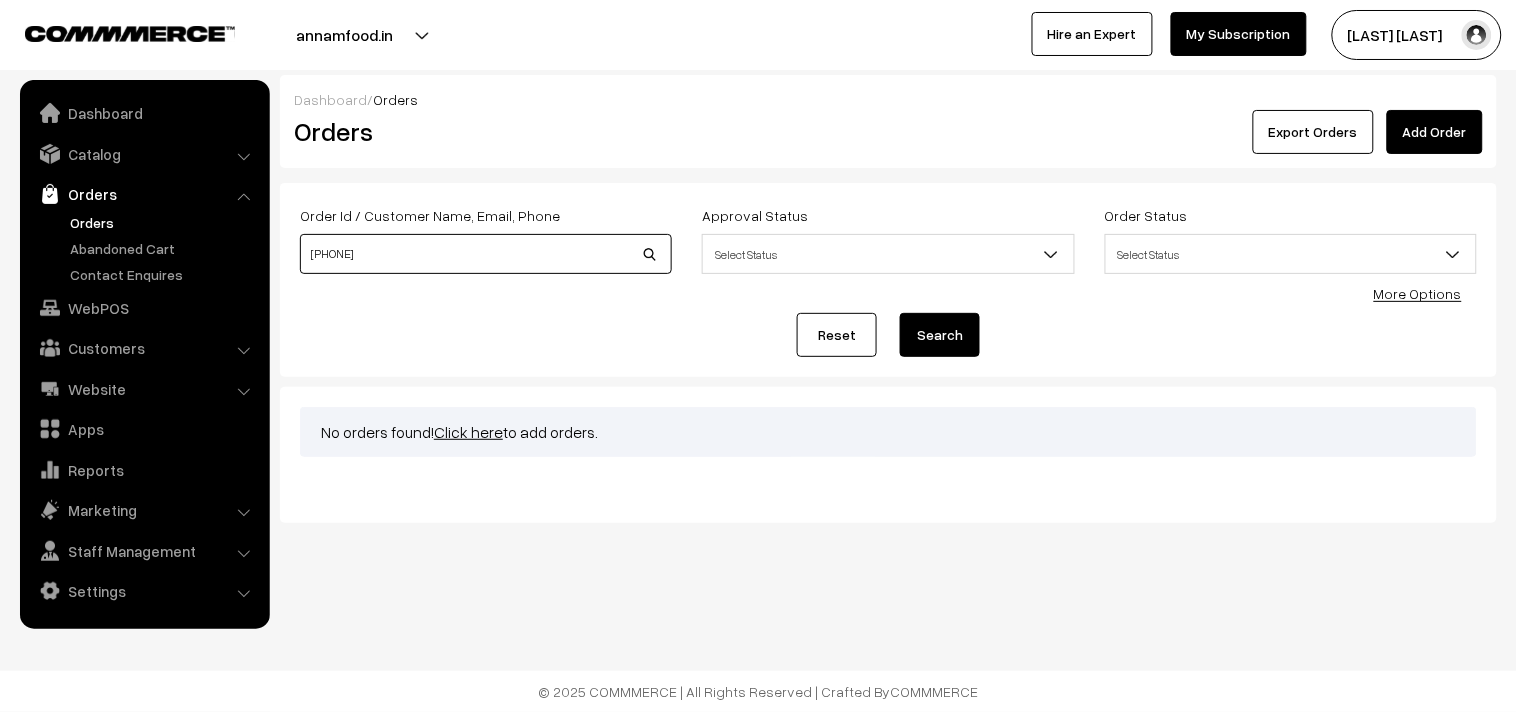 type on "9940988899" 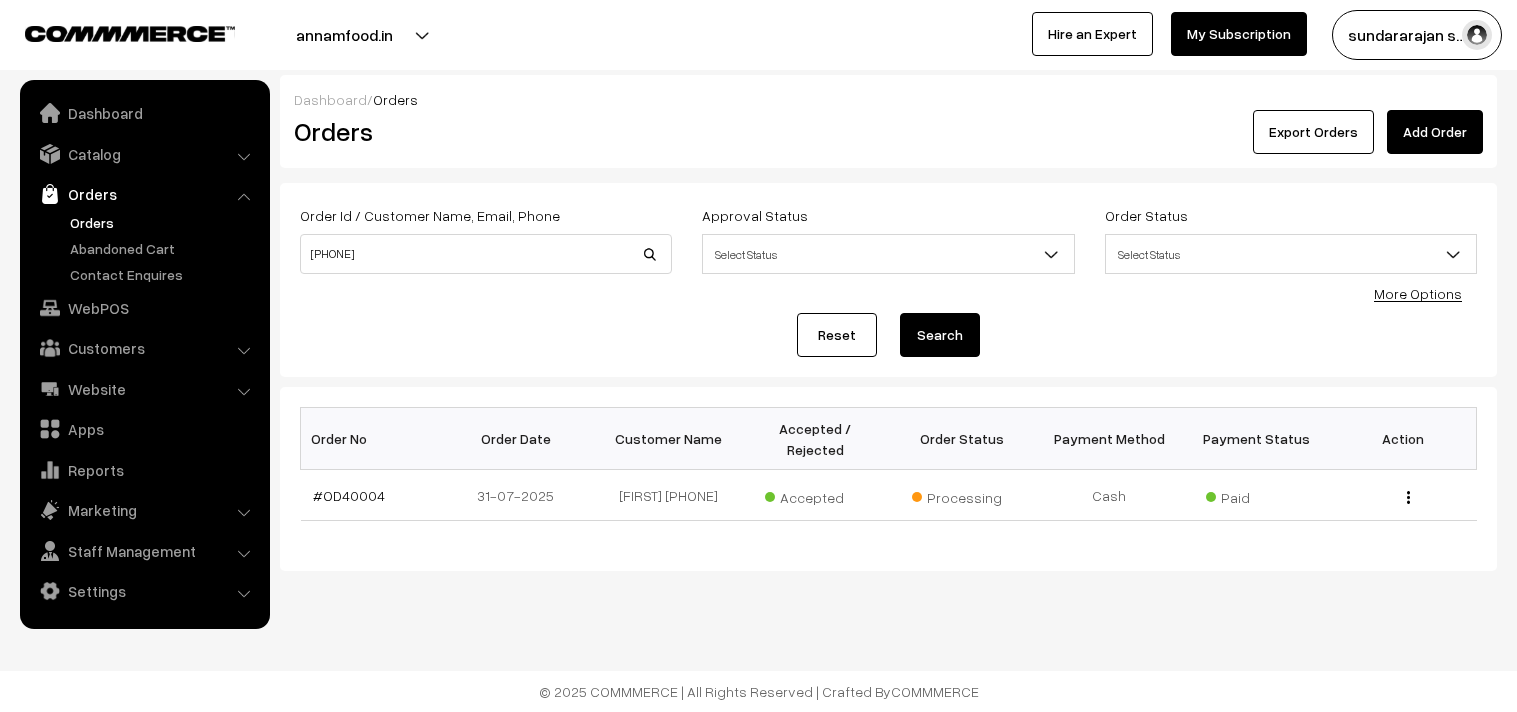 scroll, scrollTop: 0, scrollLeft: 0, axis: both 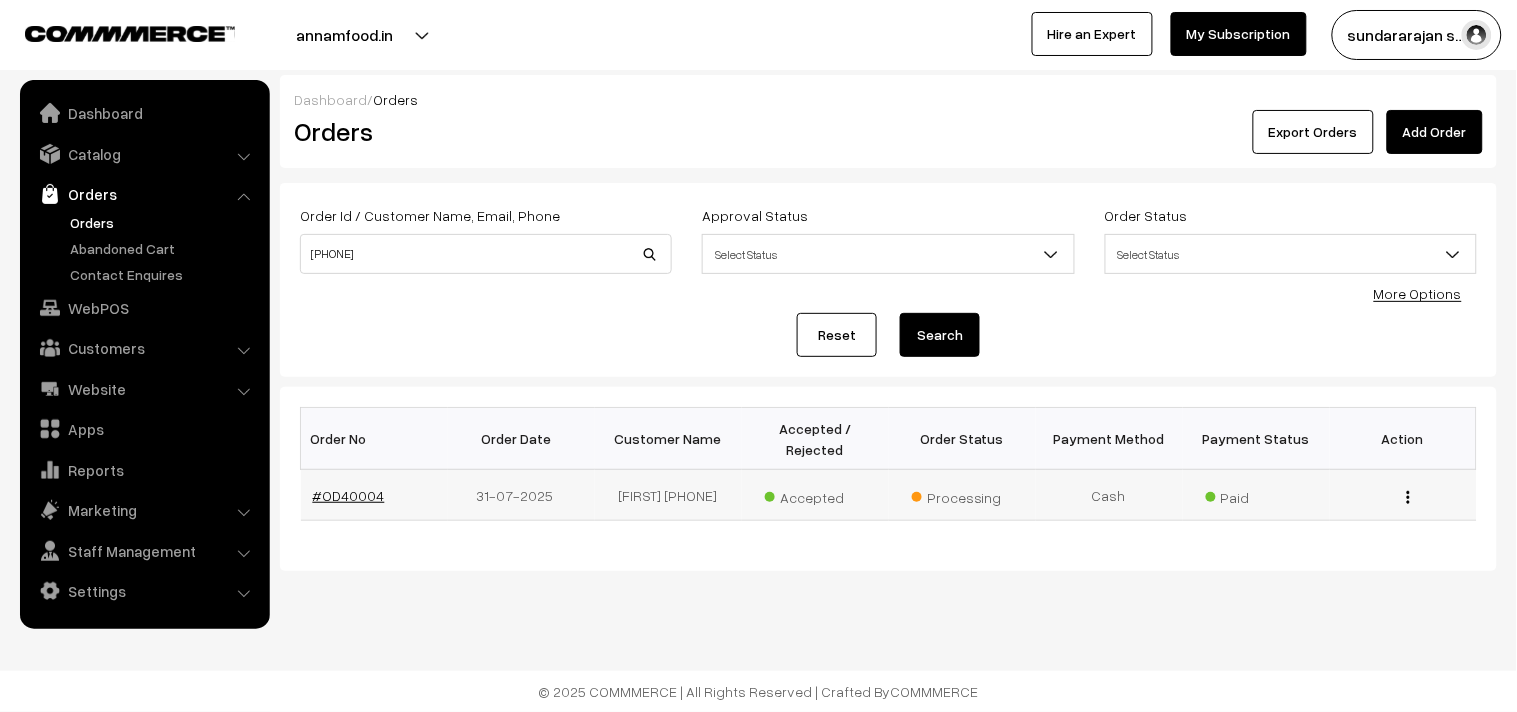 click on "#OD40004" at bounding box center [349, 495] 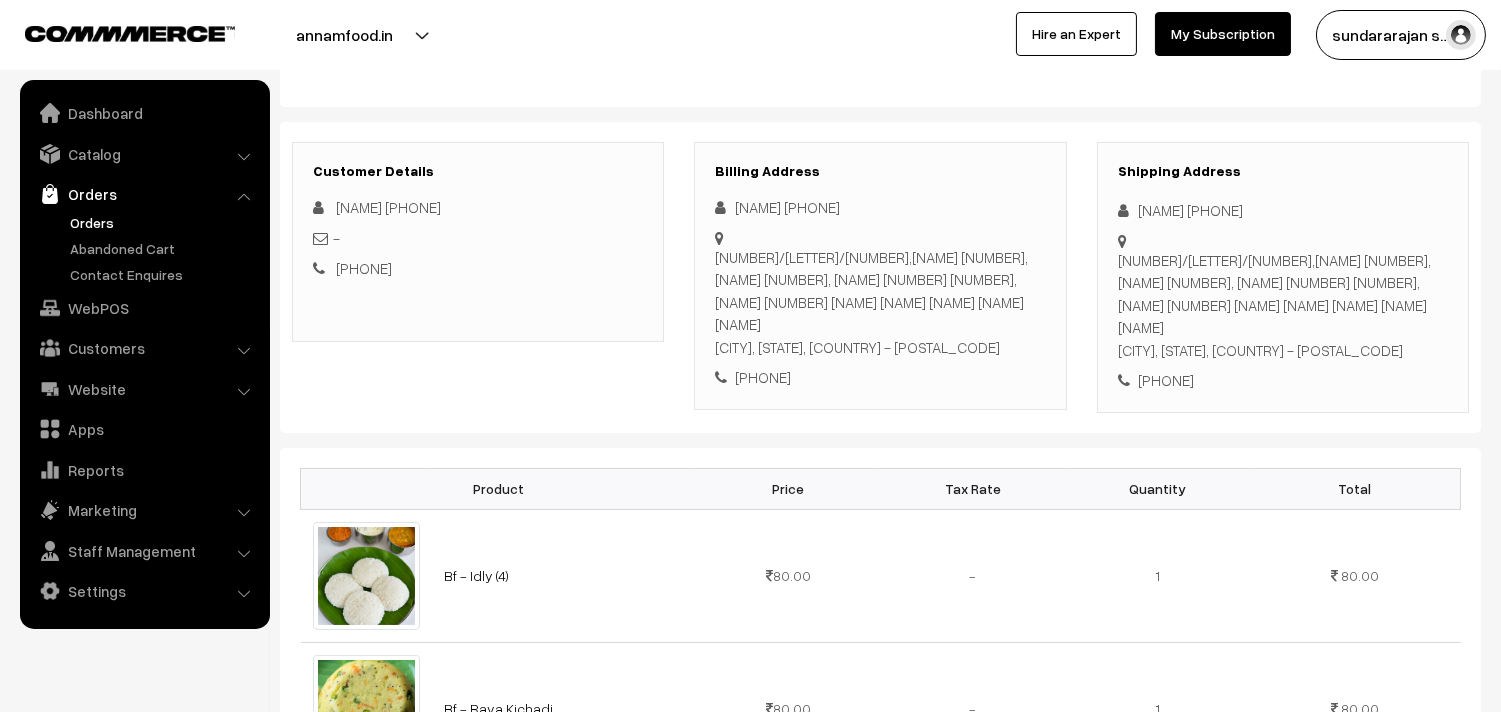 scroll, scrollTop: 222, scrollLeft: 0, axis: vertical 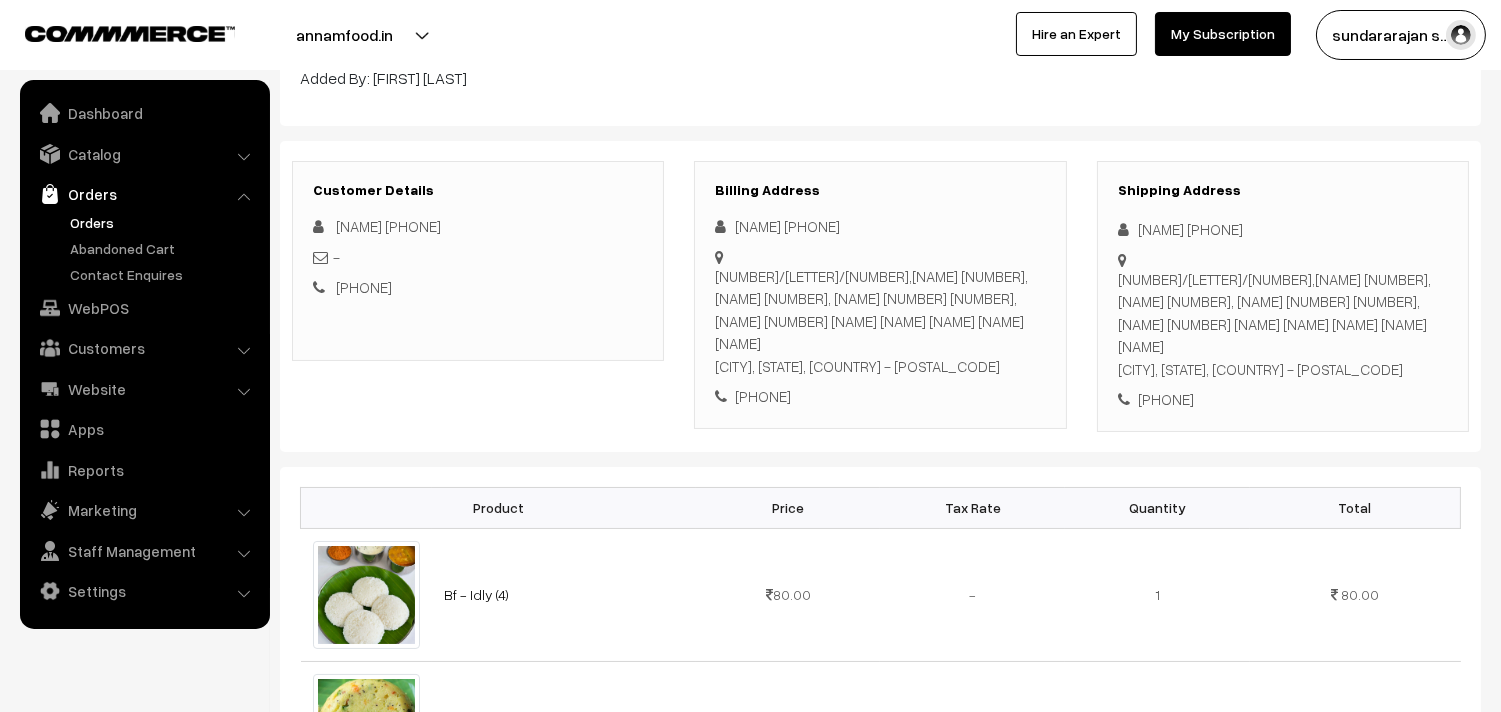 drag, startPoint x: 868, startPoint y: 220, endPoint x: 784, endPoint y: 226, distance: 84.21401 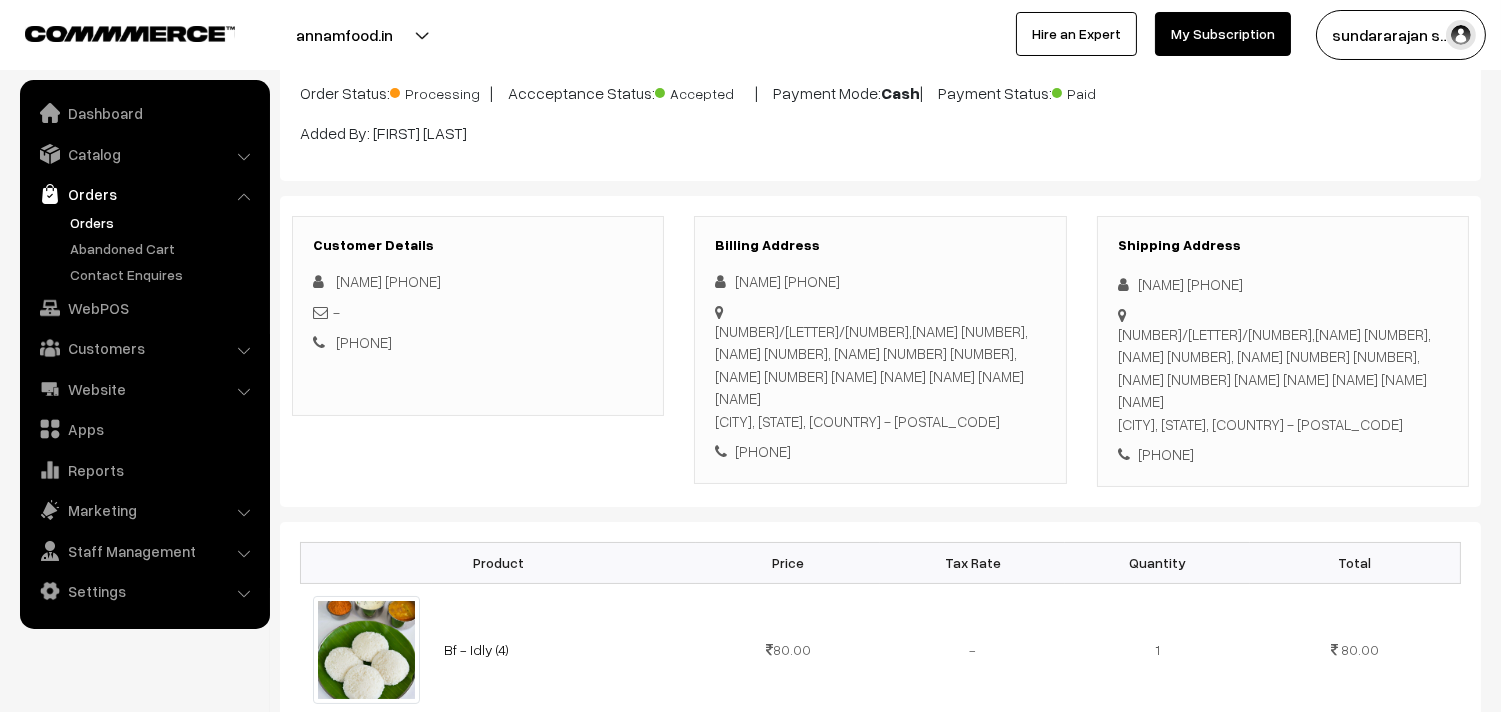 scroll, scrollTop: 111, scrollLeft: 0, axis: vertical 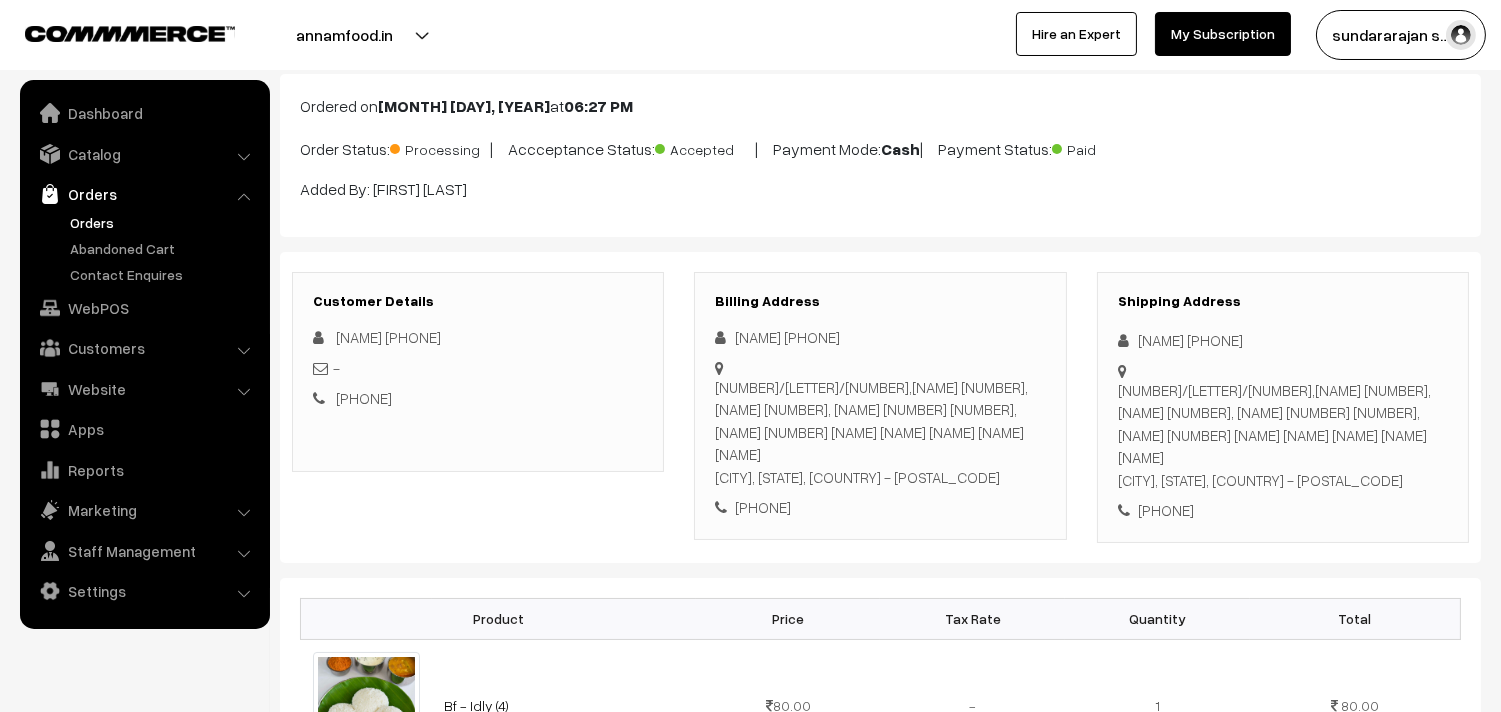 click on "Orders" at bounding box center (164, 222) 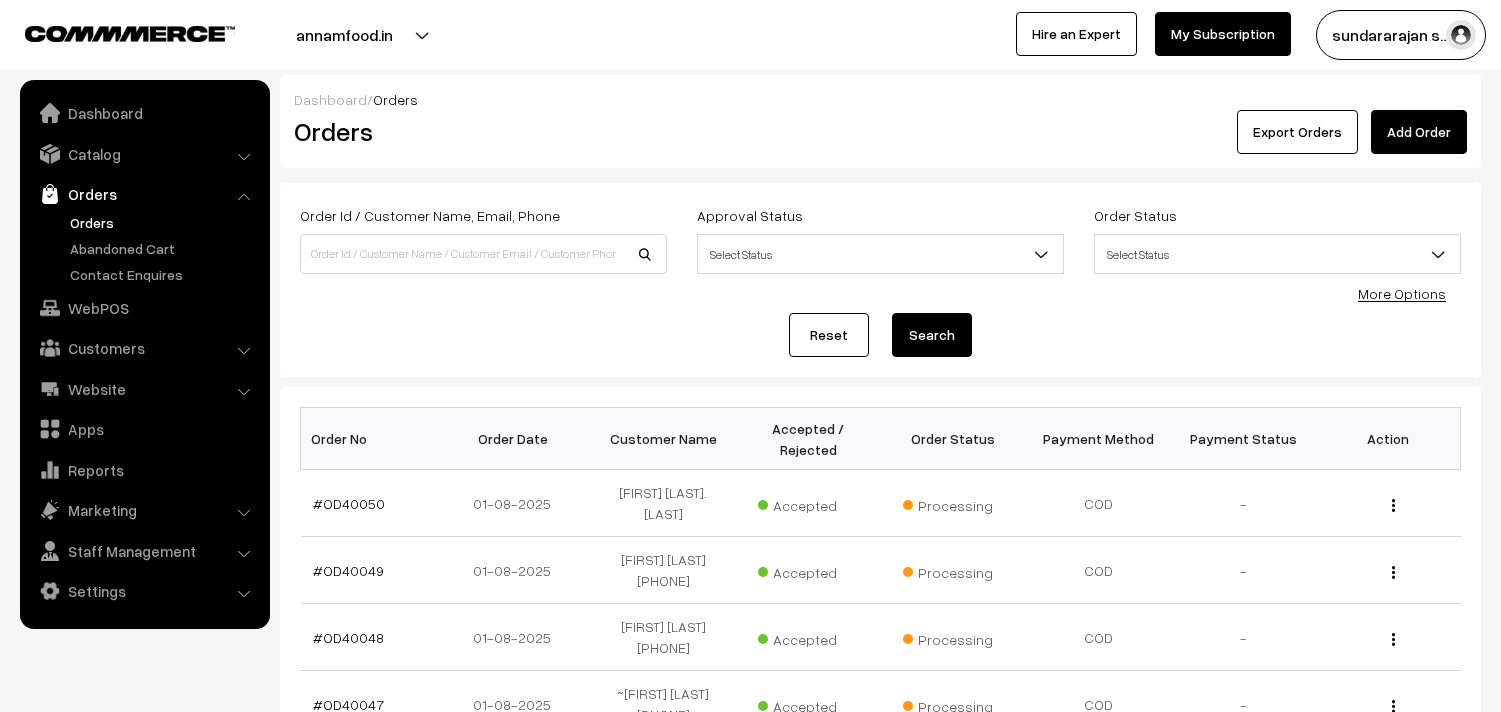 scroll, scrollTop: 0, scrollLeft: 0, axis: both 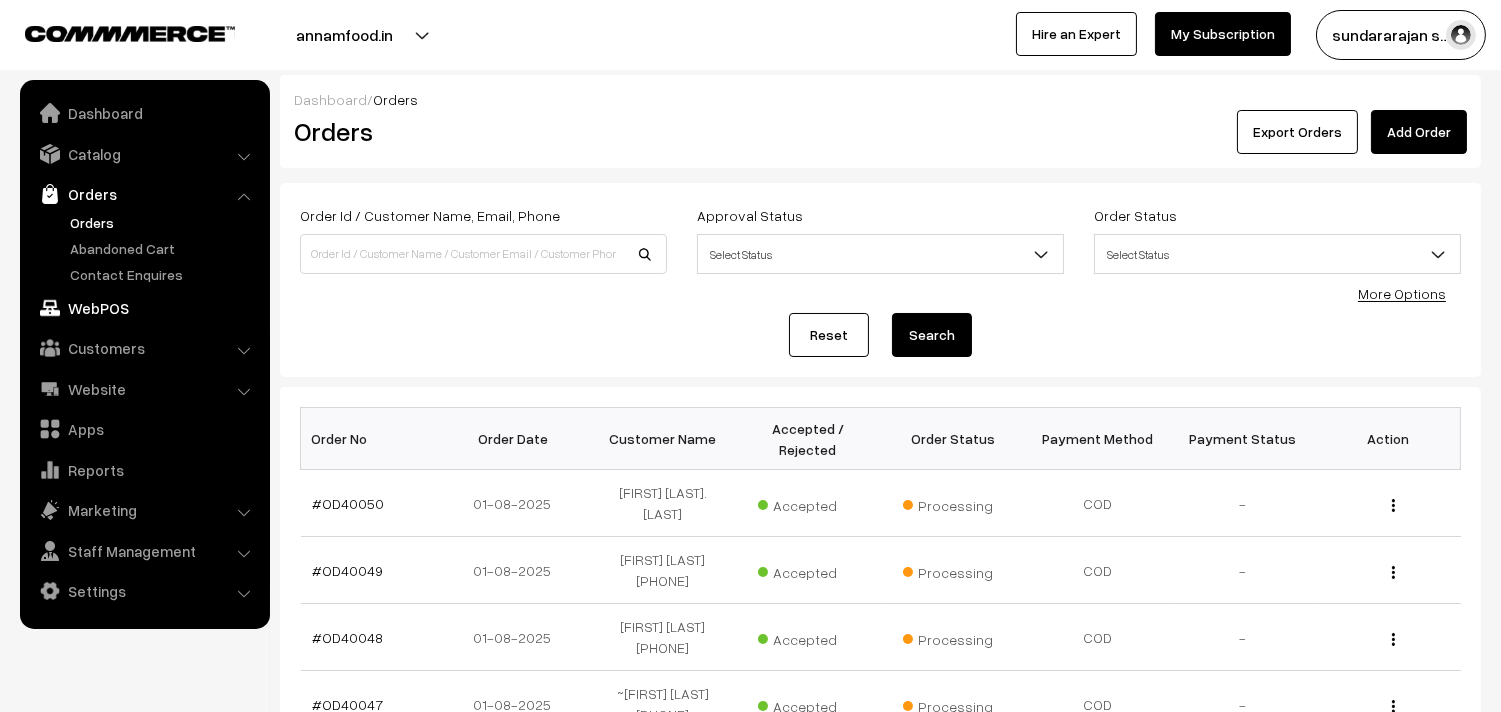click on "WebPOS" at bounding box center [144, 308] 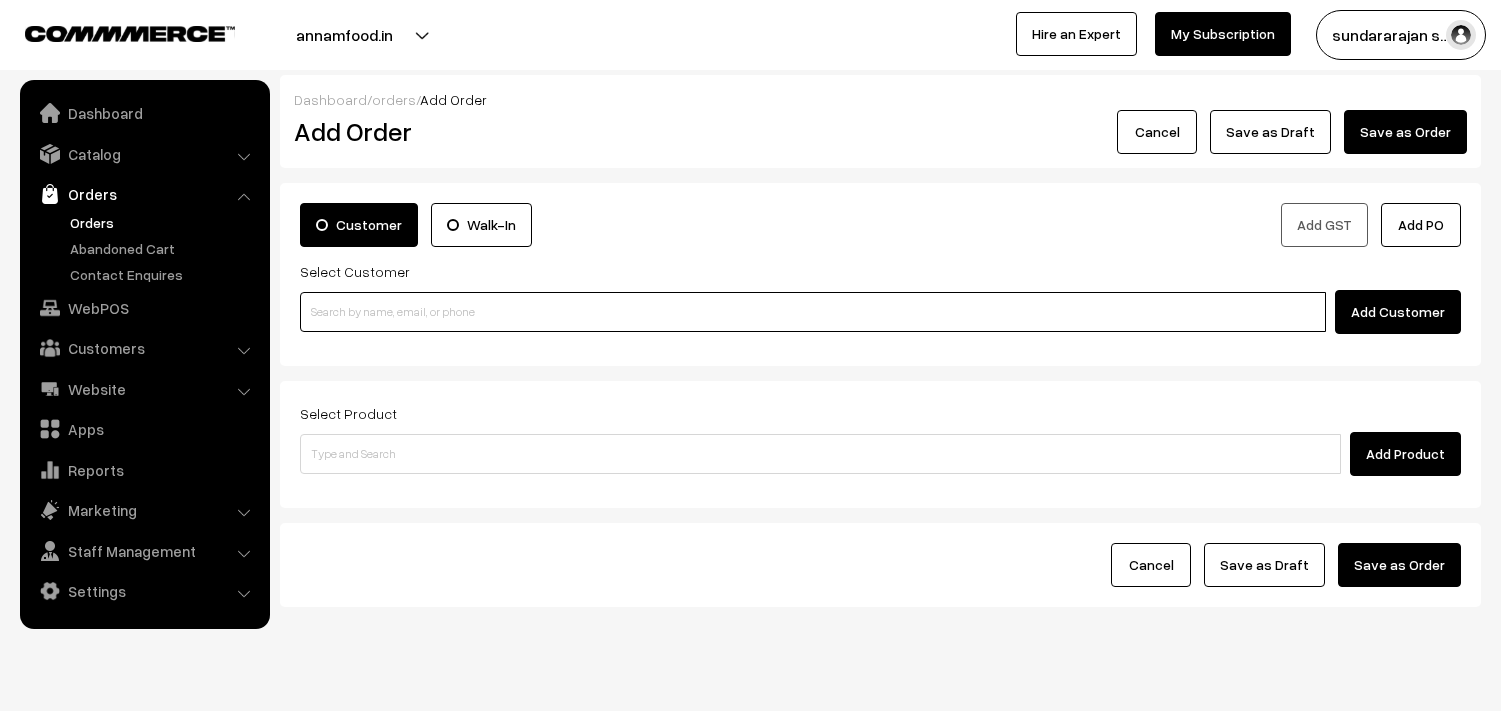 scroll, scrollTop: 0, scrollLeft: 0, axis: both 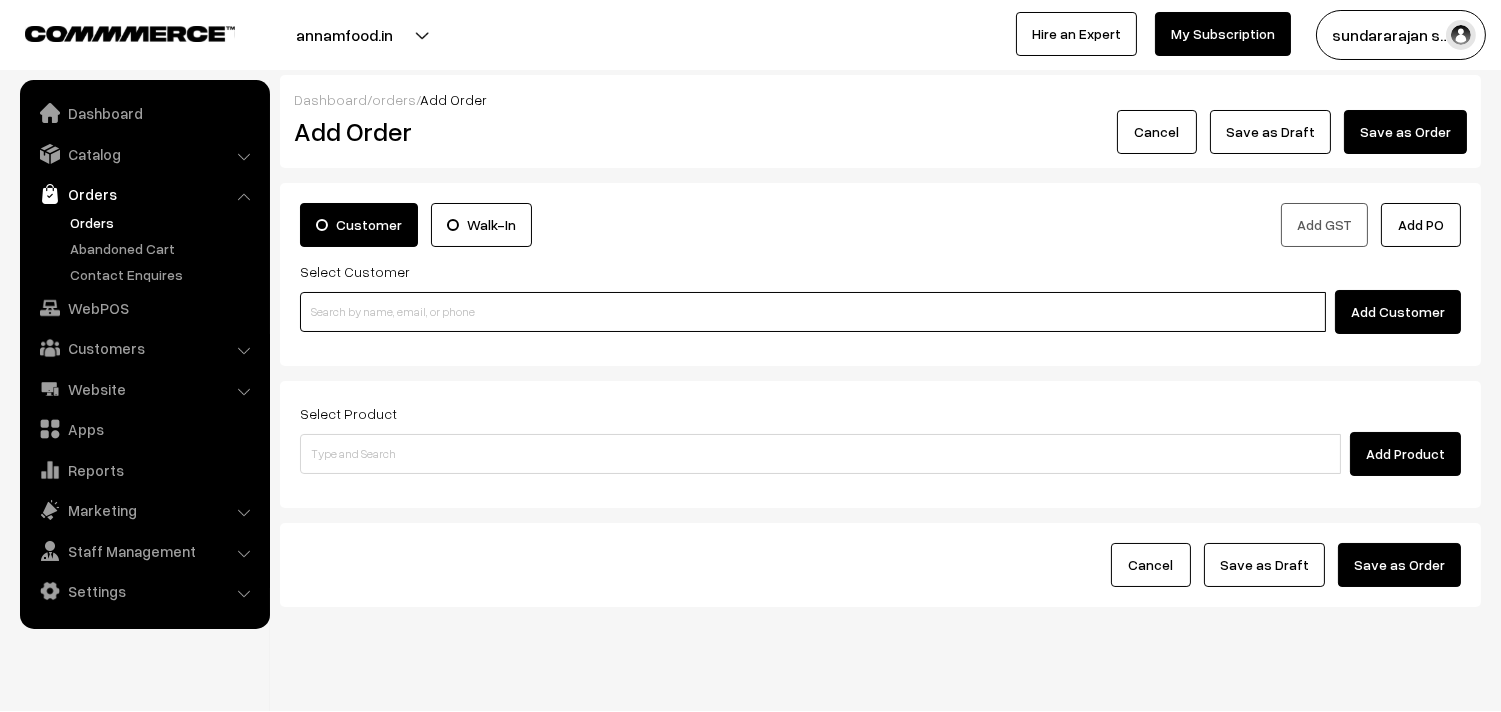 click at bounding box center [813, 312] 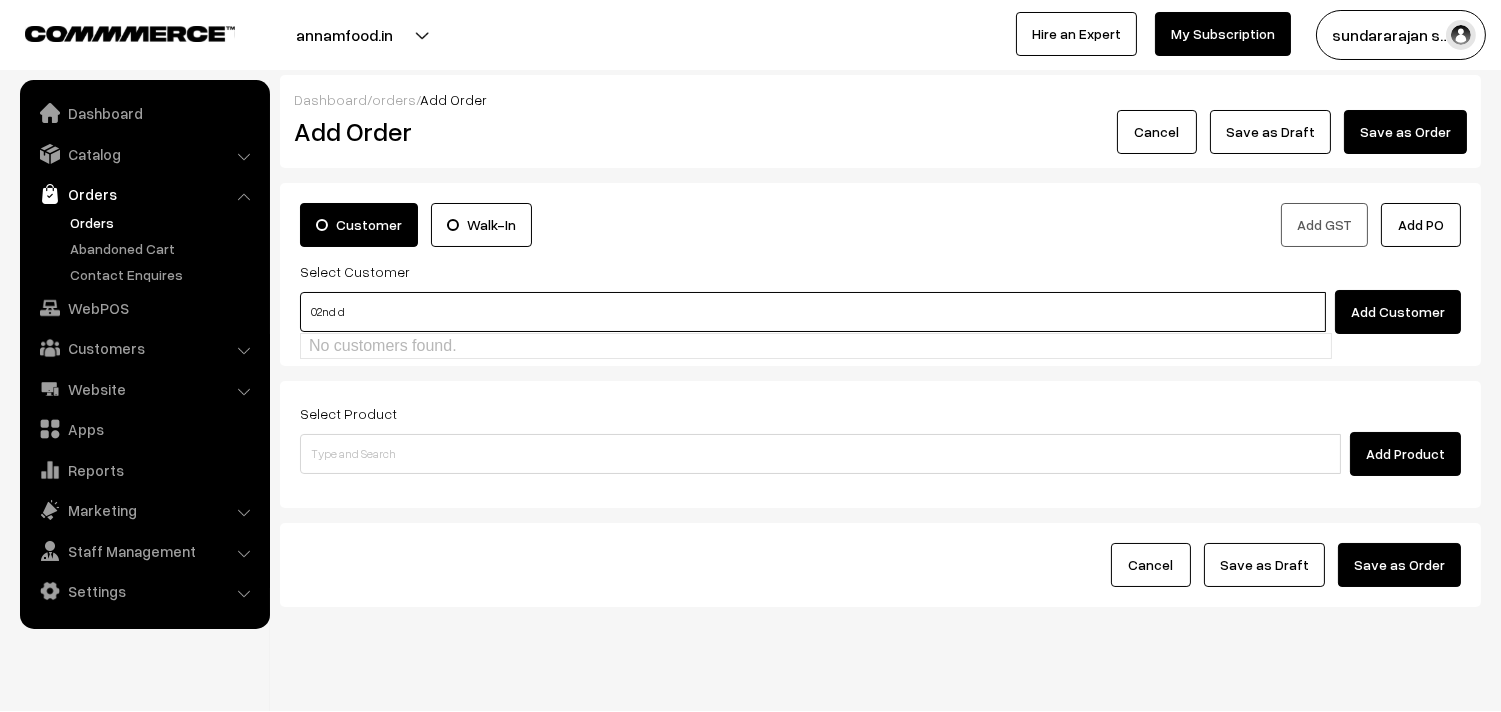 type on "02nd dr" 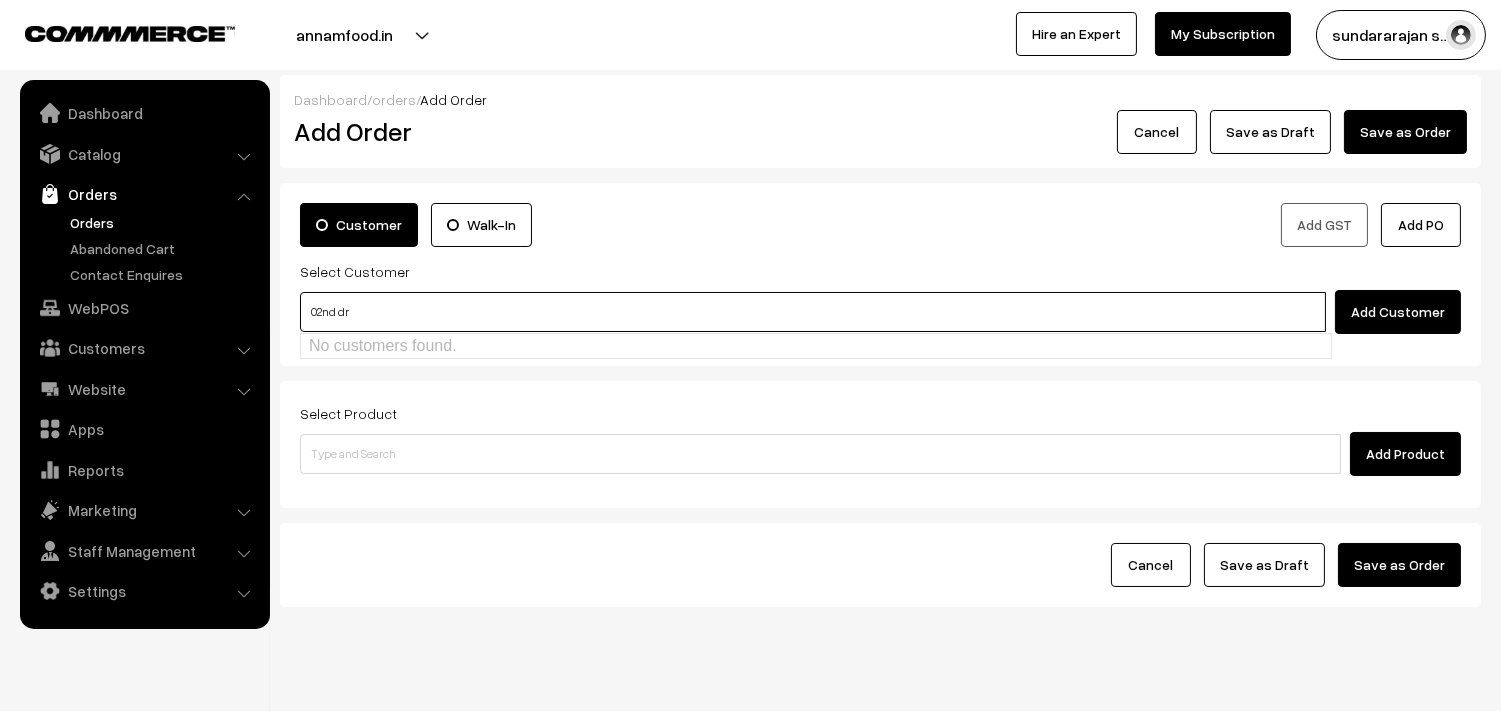 type 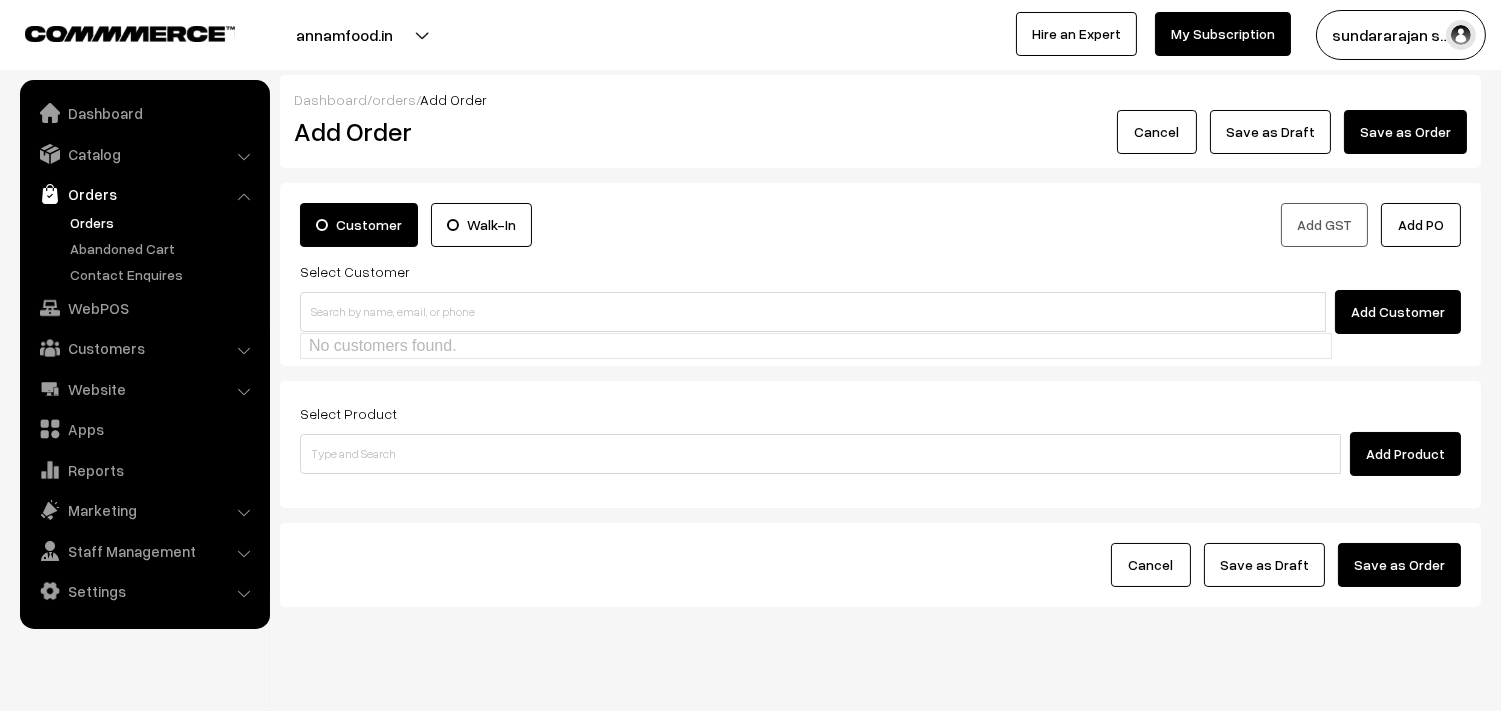 click on "Select Product
Add Product" at bounding box center [880, 444] 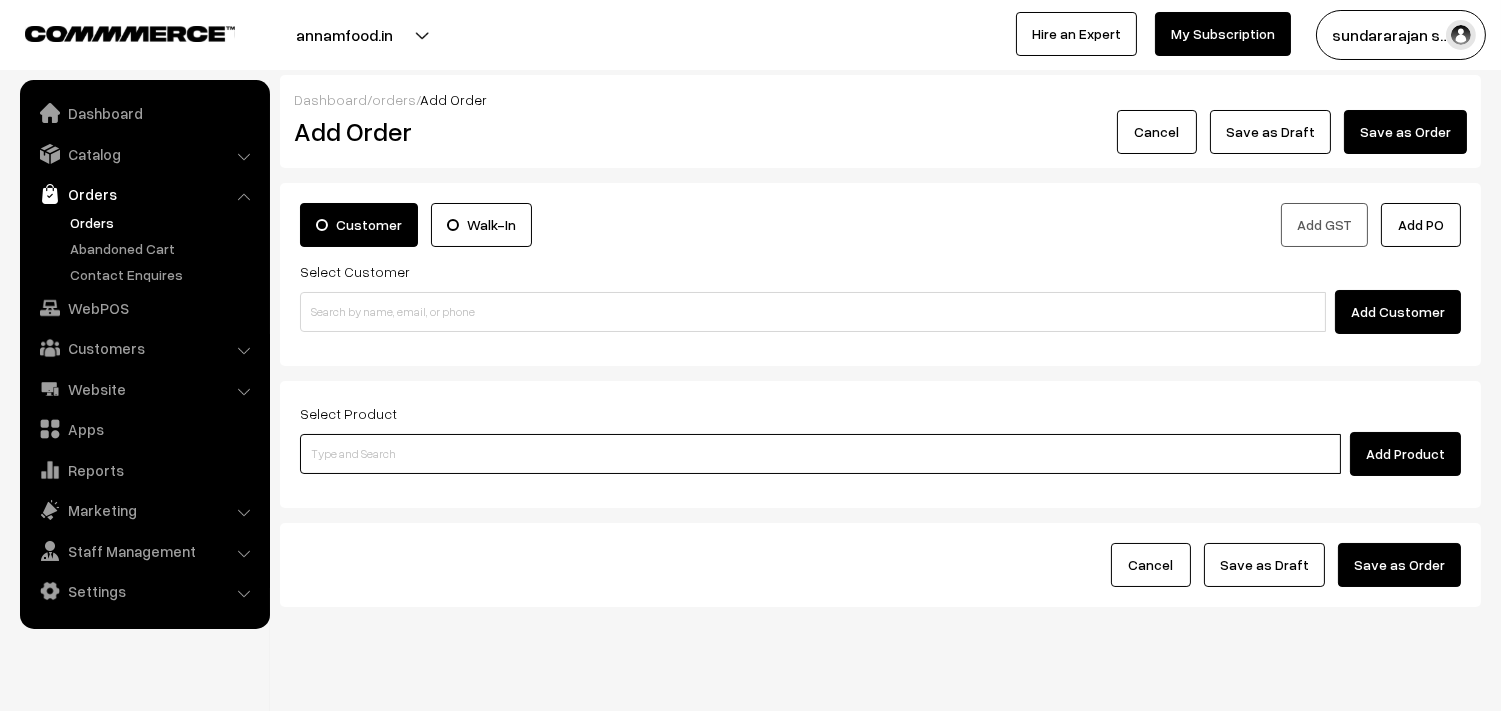 click at bounding box center [820, 454] 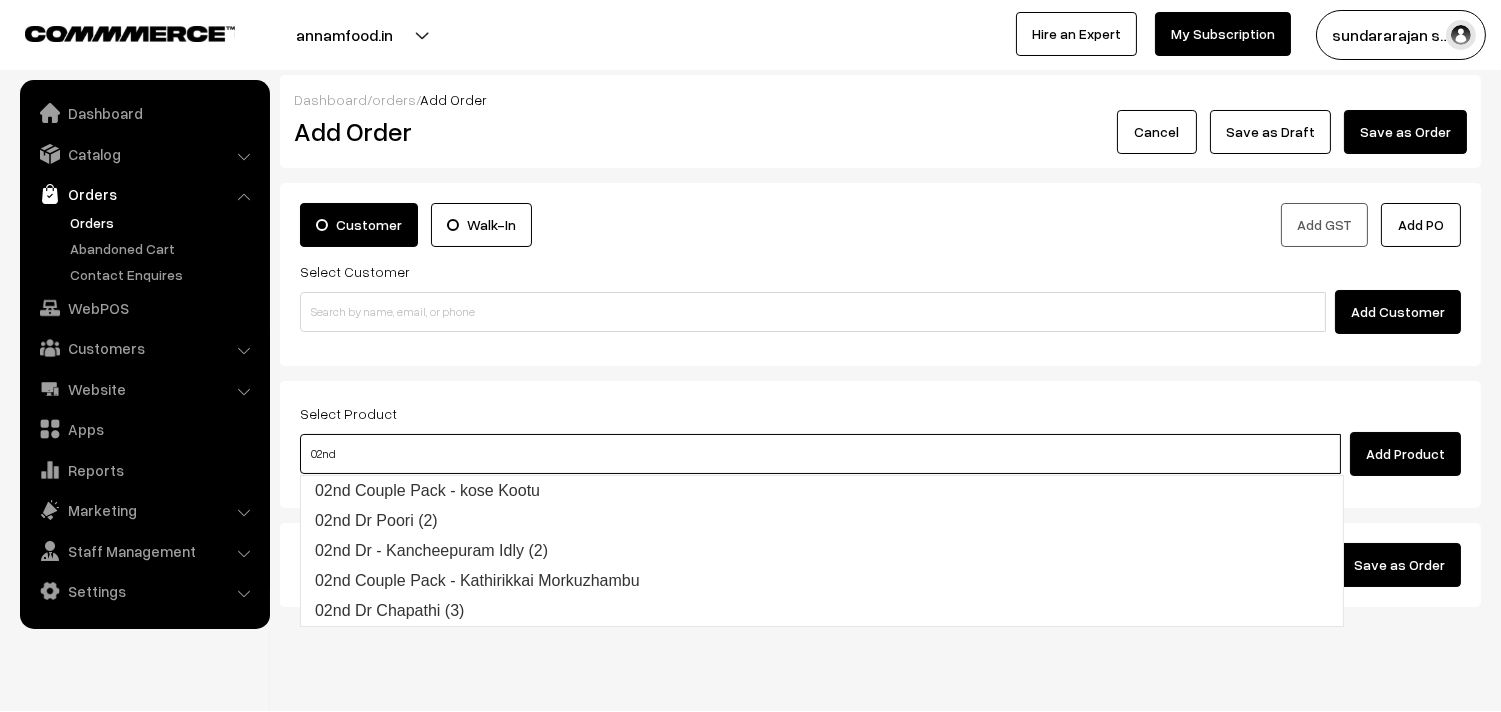type on "02nd" 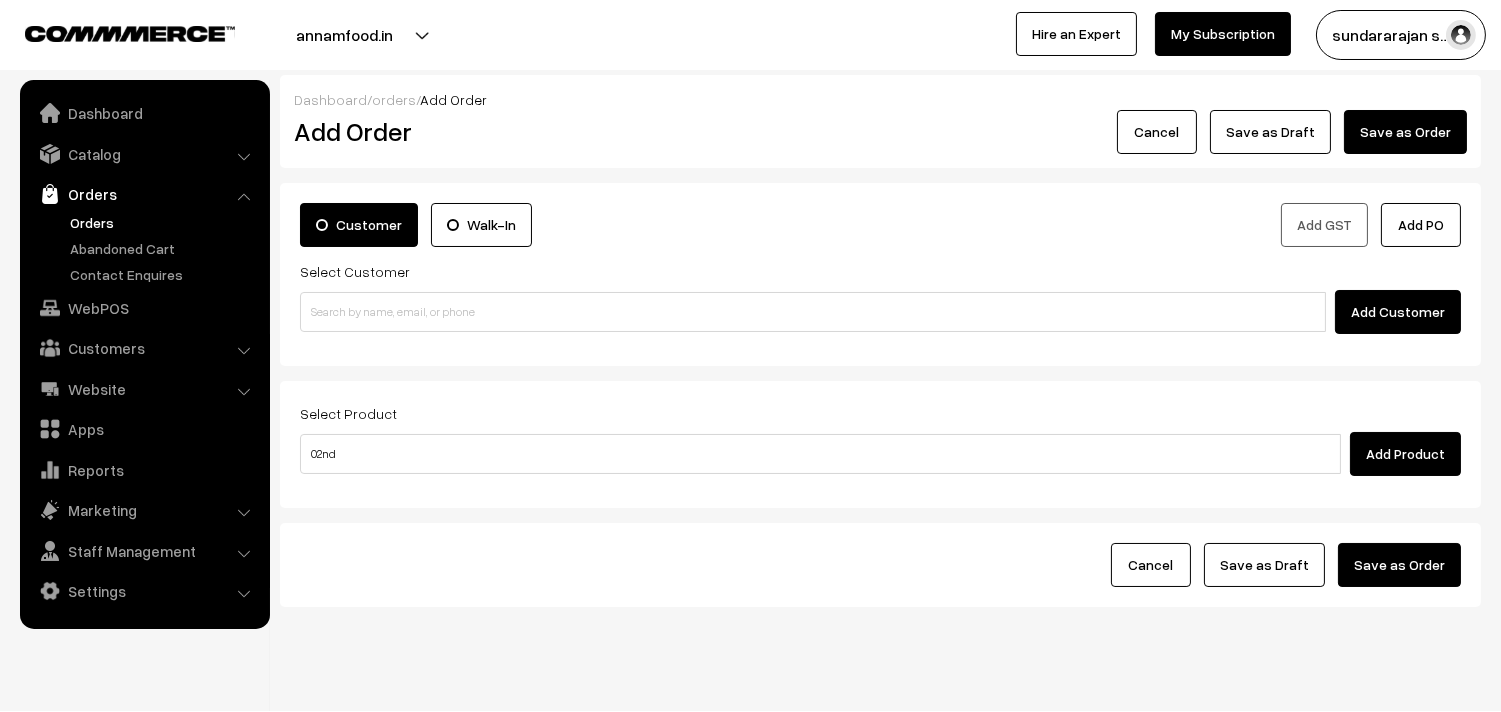 type 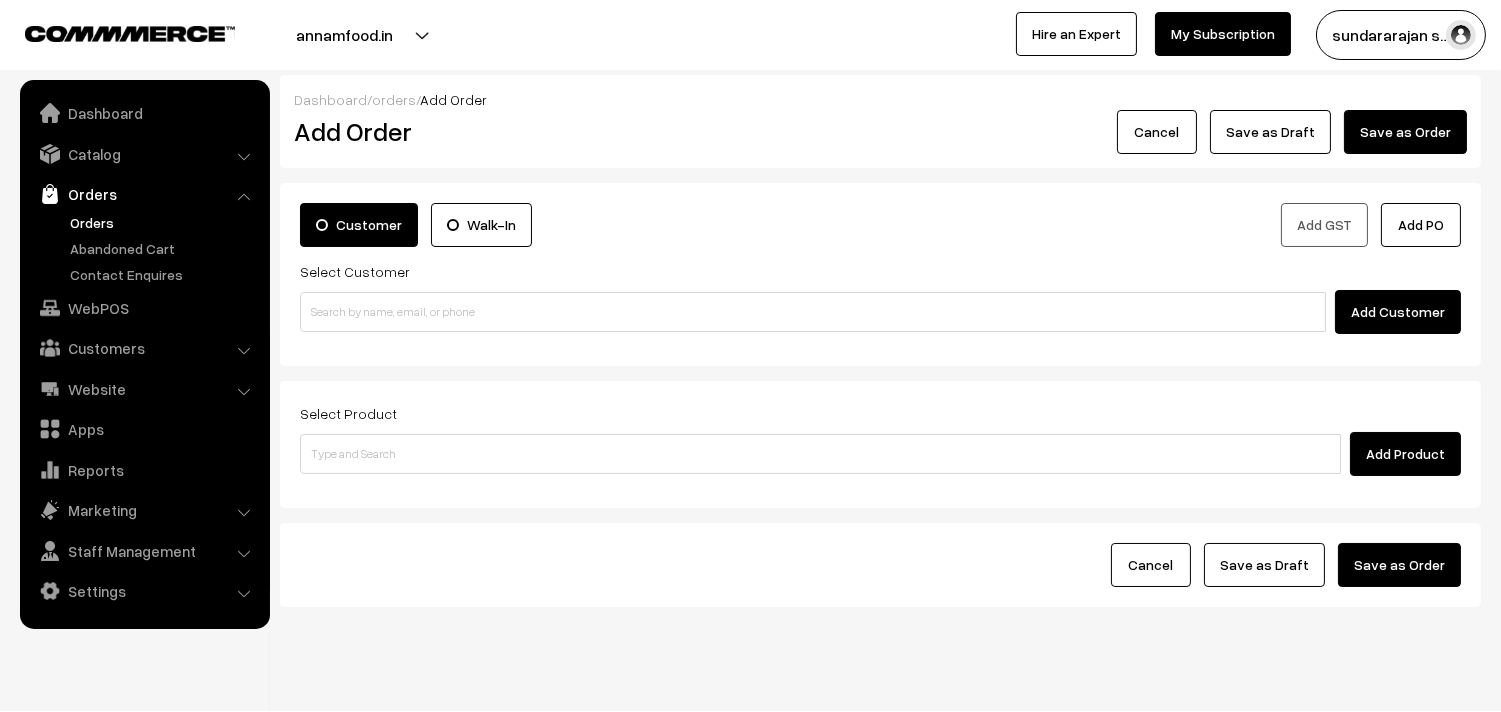 click on "Orders" at bounding box center [164, 222] 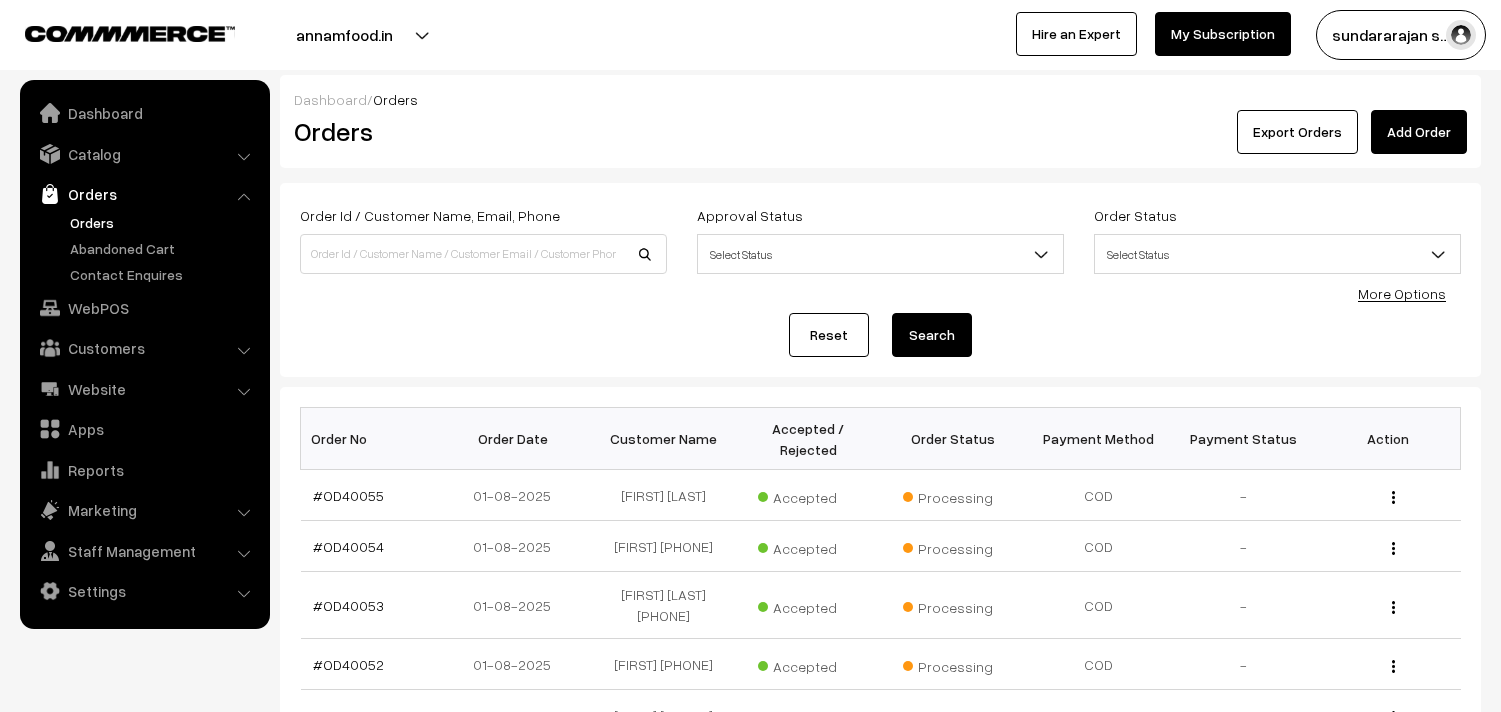scroll, scrollTop: 0, scrollLeft: 0, axis: both 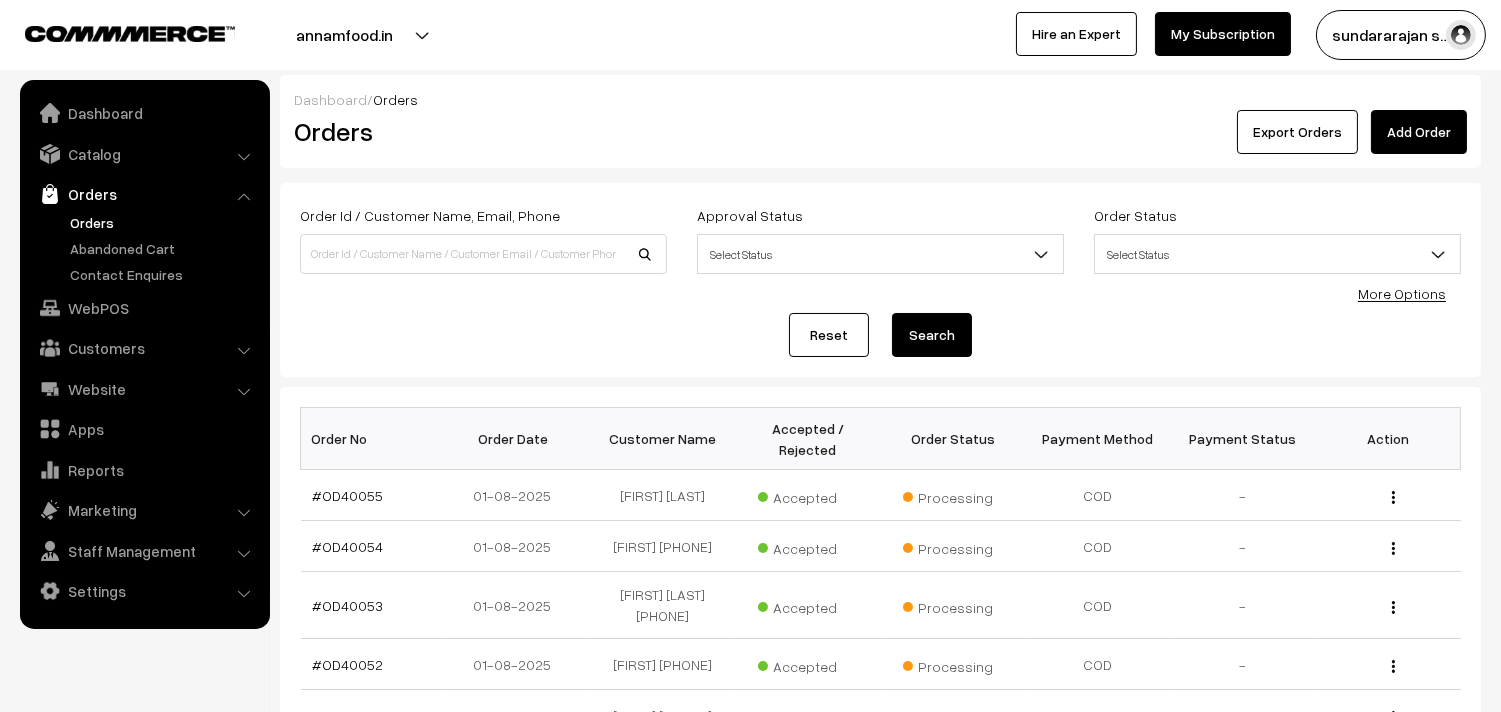 click on "Orders" at bounding box center (164, 222) 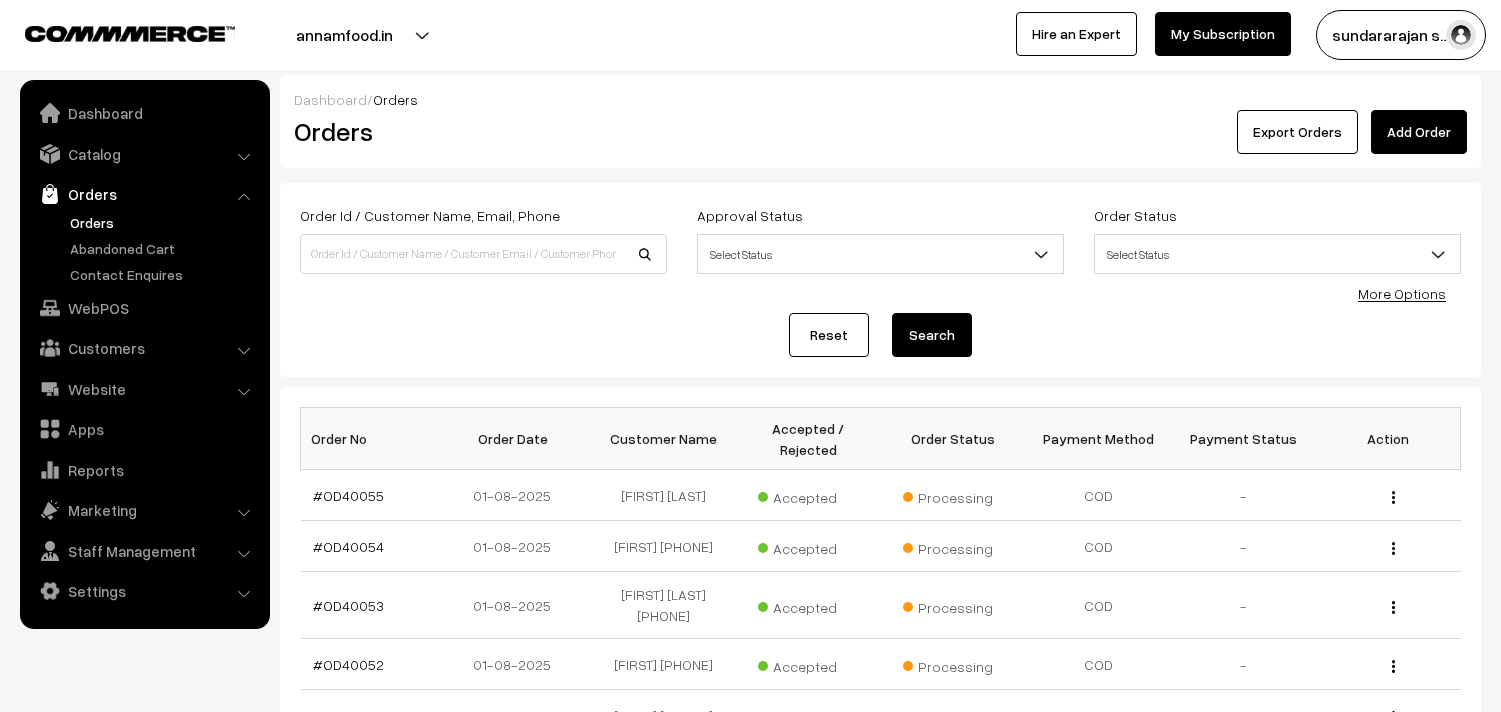 scroll, scrollTop: 0, scrollLeft: 0, axis: both 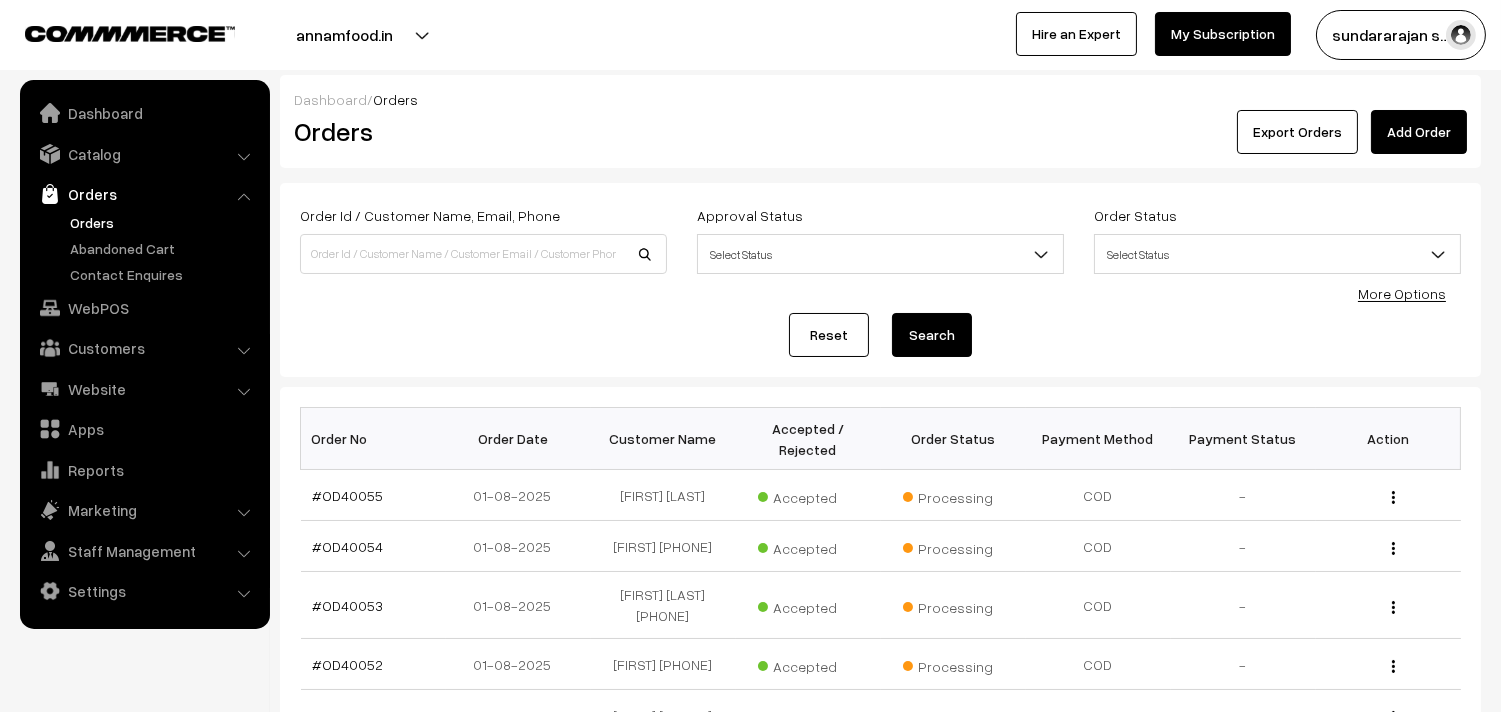 click on "Orders" at bounding box center (164, 222) 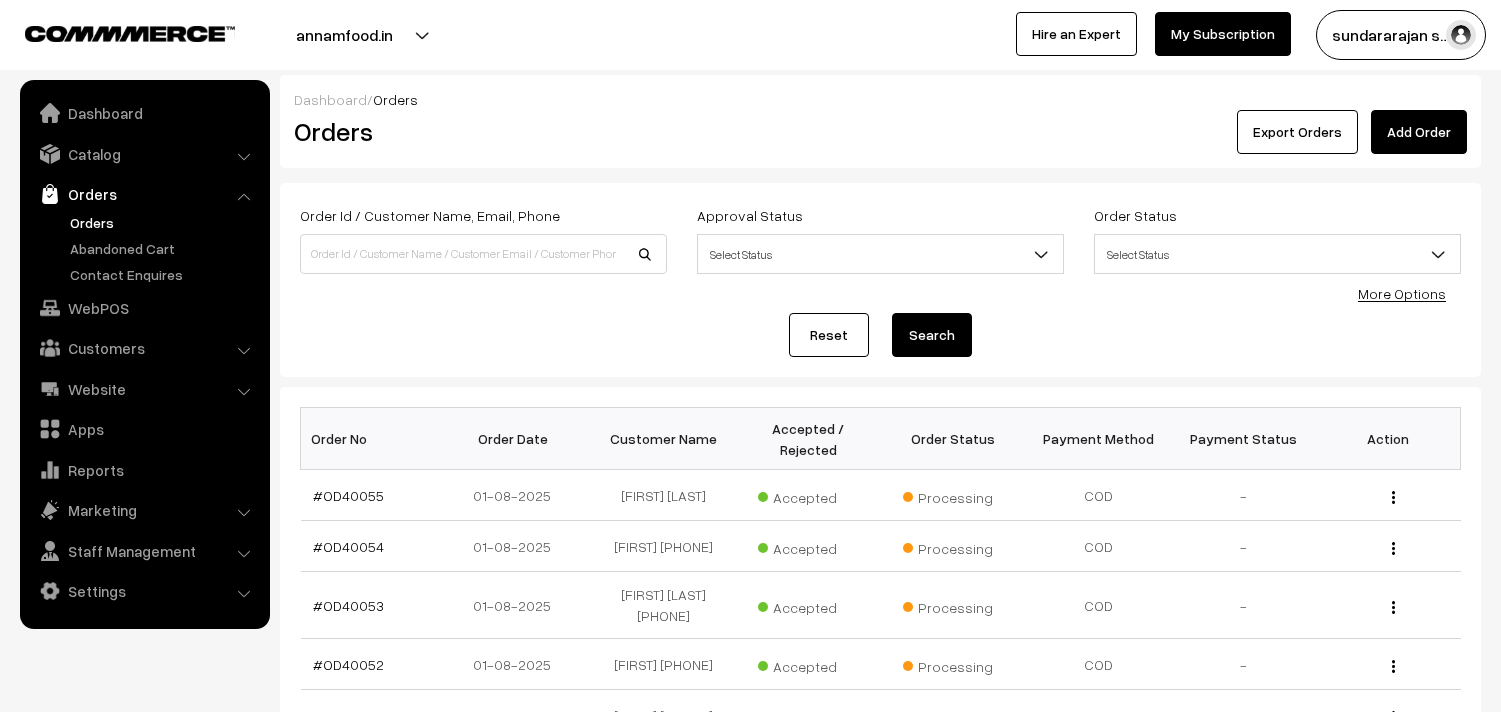 scroll, scrollTop: 0, scrollLeft: 0, axis: both 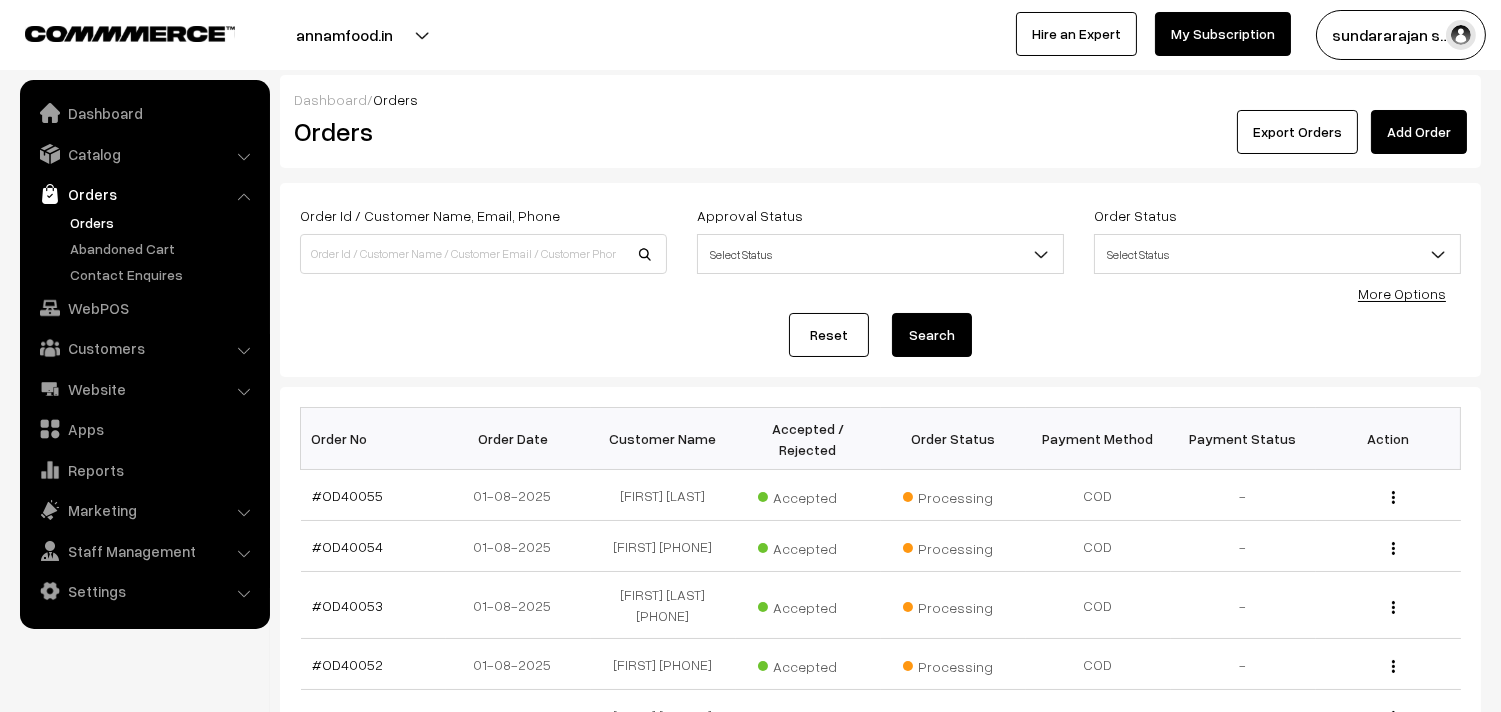 click on "Orders" at bounding box center [164, 222] 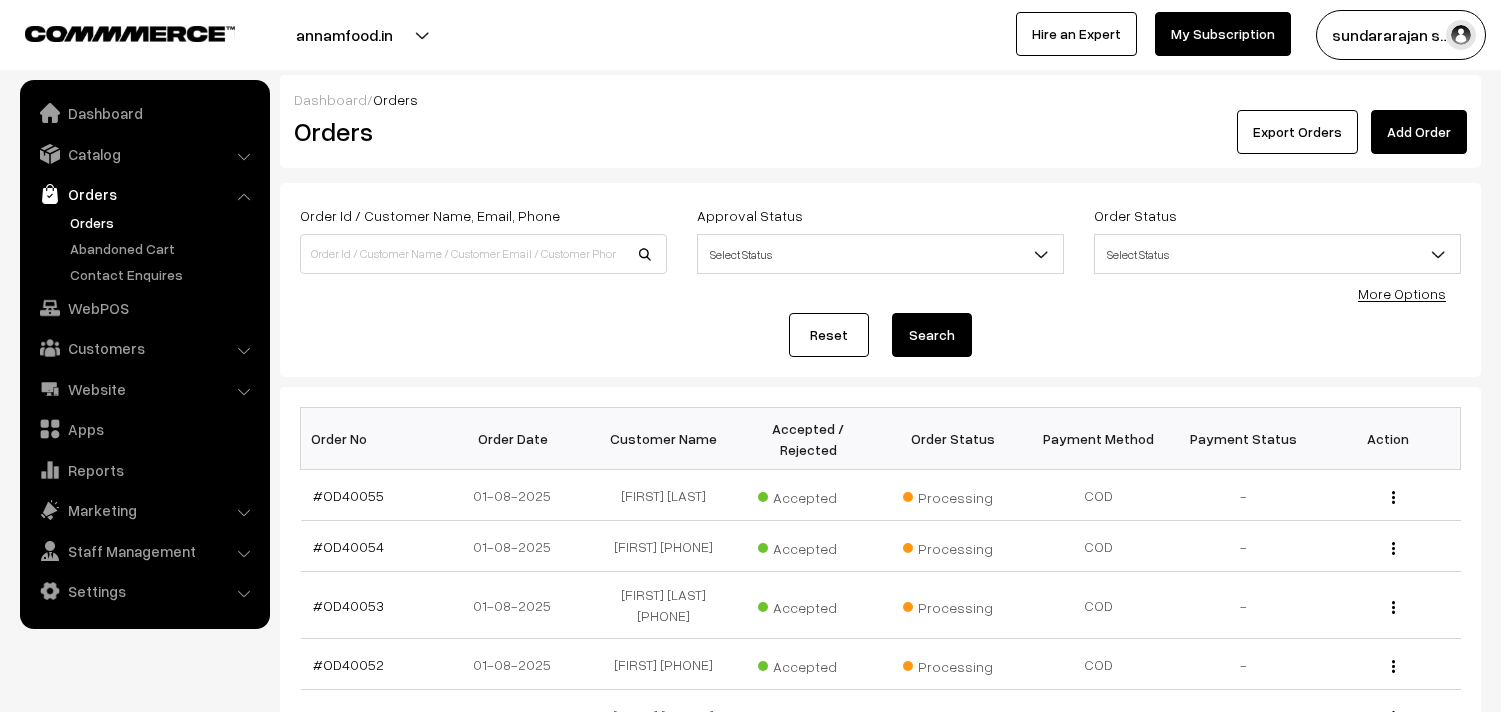scroll, scrollTop: 0, scrollLeft: 0, axis: both 